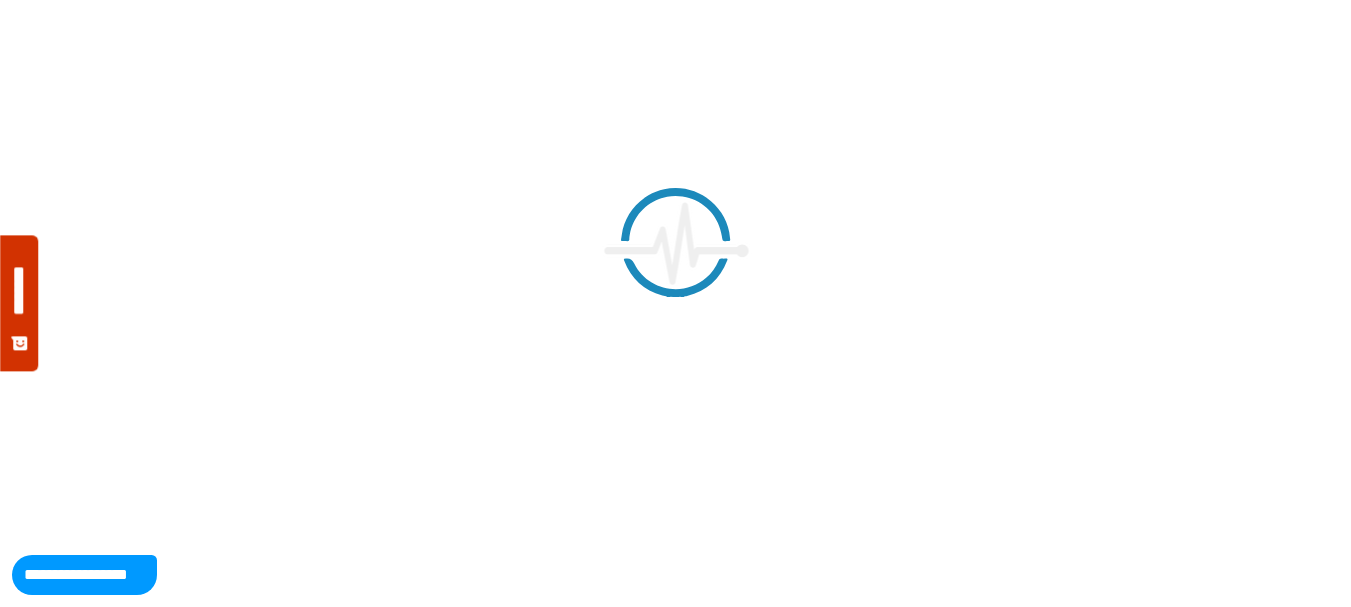 scroll, scrollTop: 0, scrollLeft: 0, axis: both 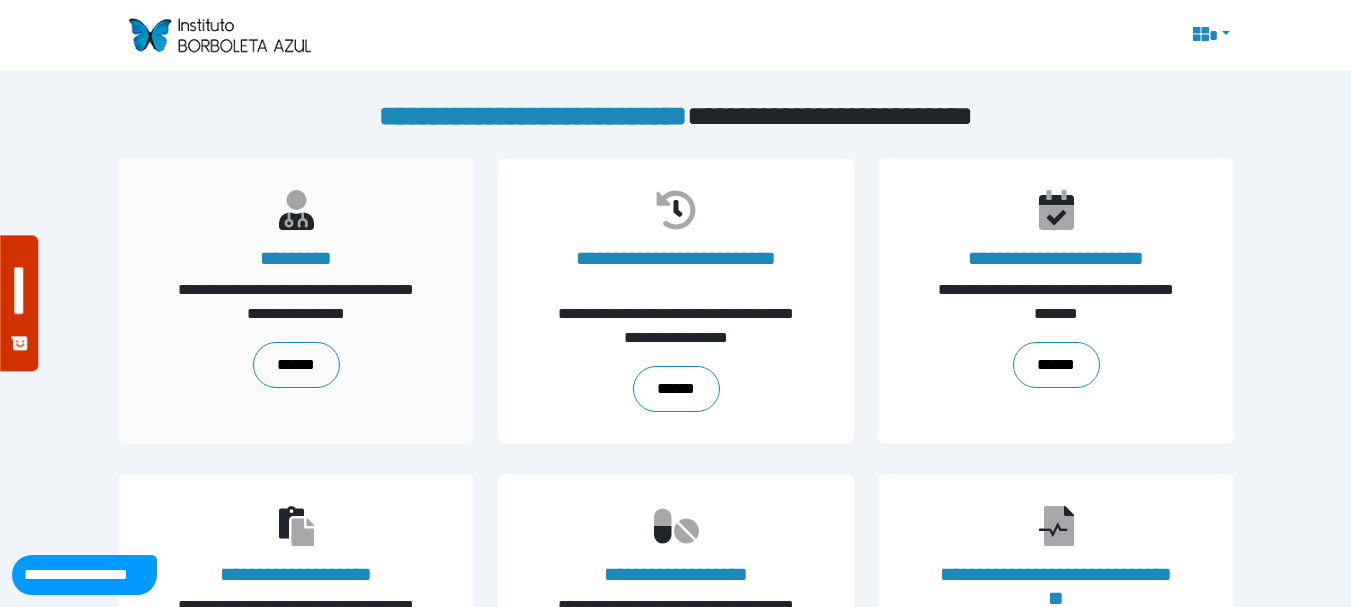 click on "*********" at bounding box center (296, 258) 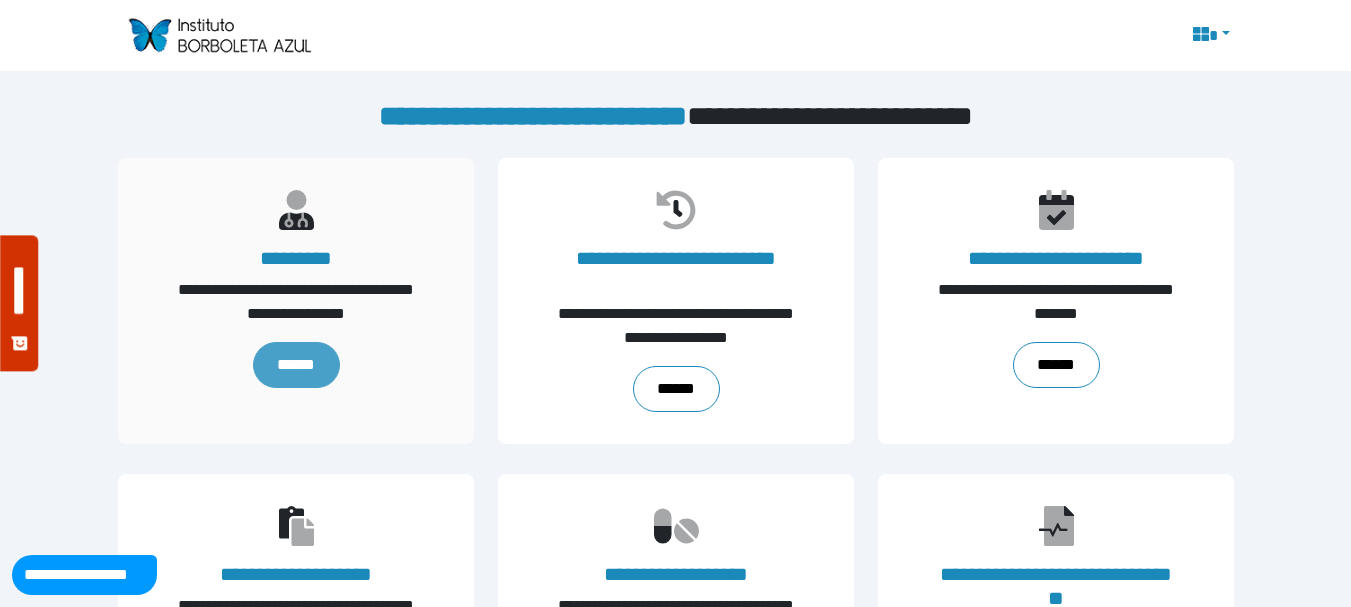 click on "******" at bounding box center (295, 365) 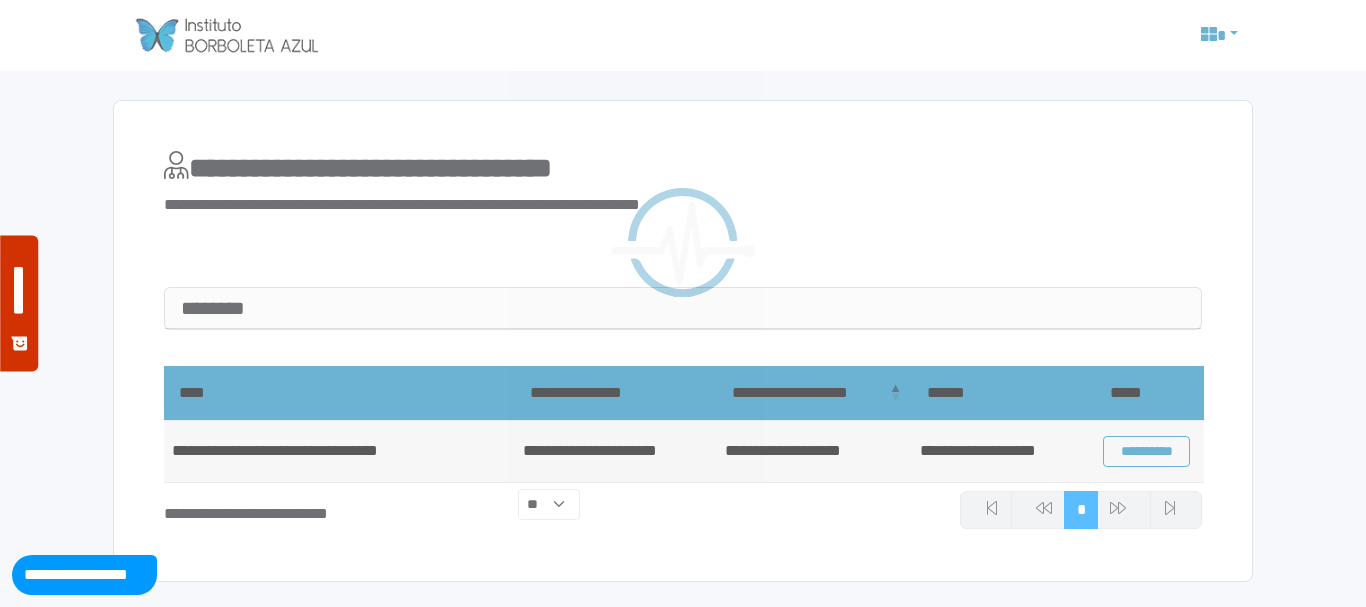 scroll, scrollTop: 0, scrollLeft: 0, axis: both 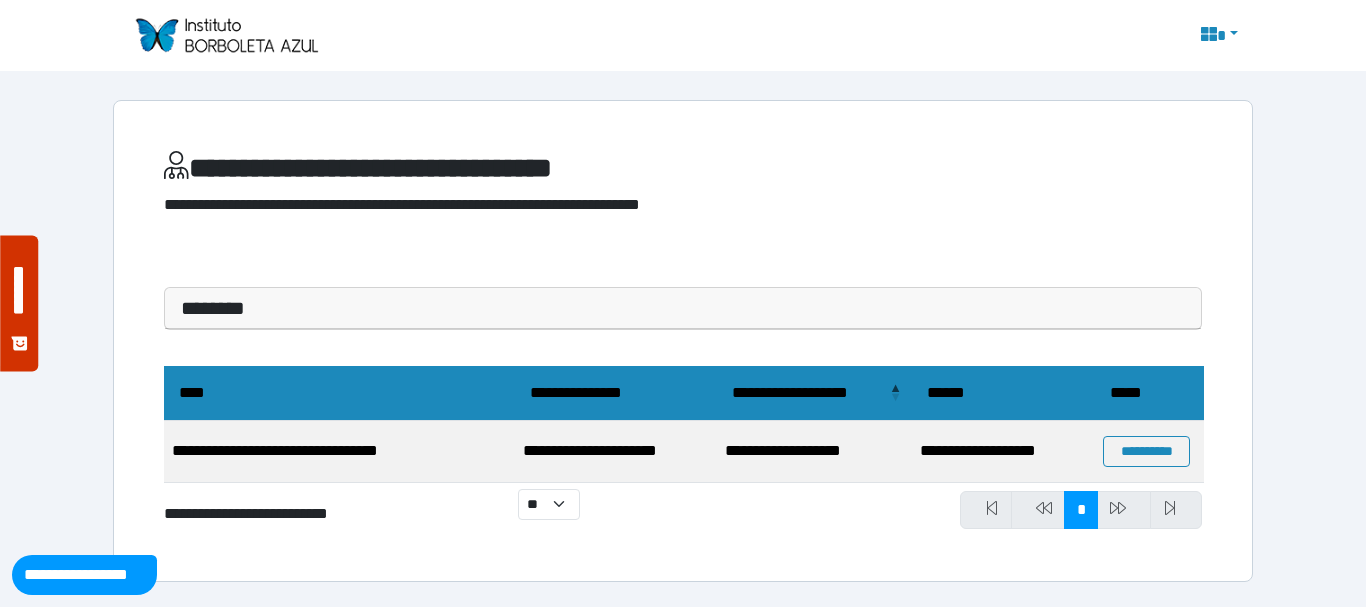 click at bounding box center [226, 35] 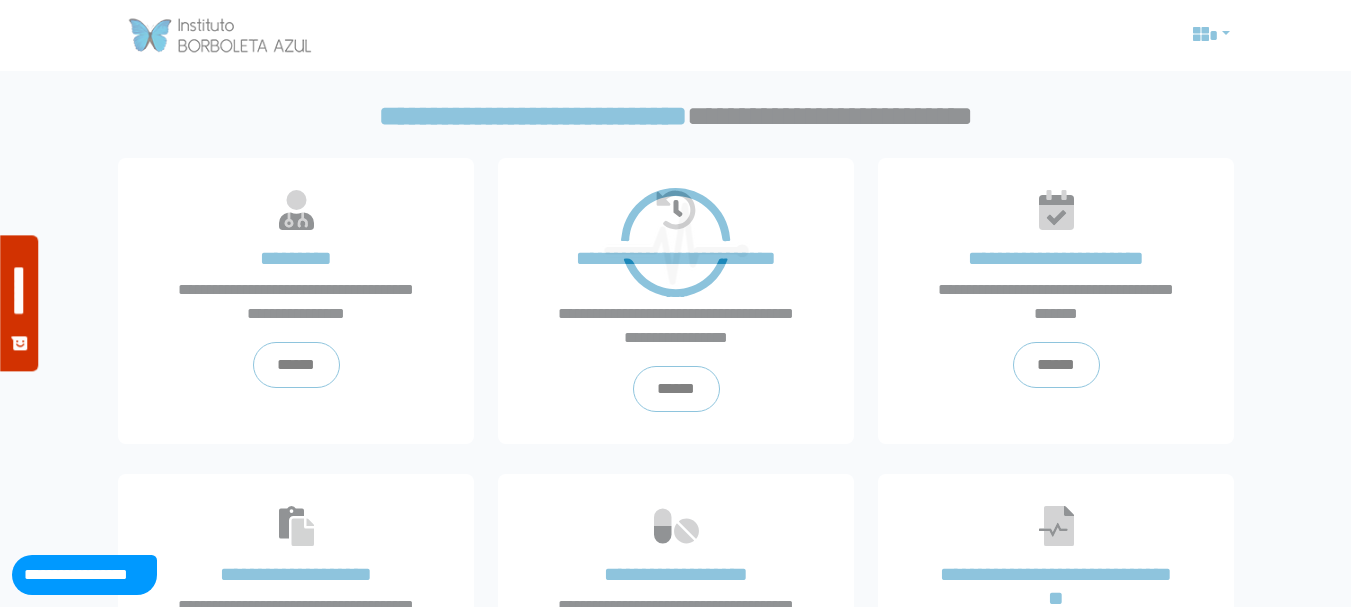 scroll, scrollTop: 0, scrollLeft: 0, axis: both 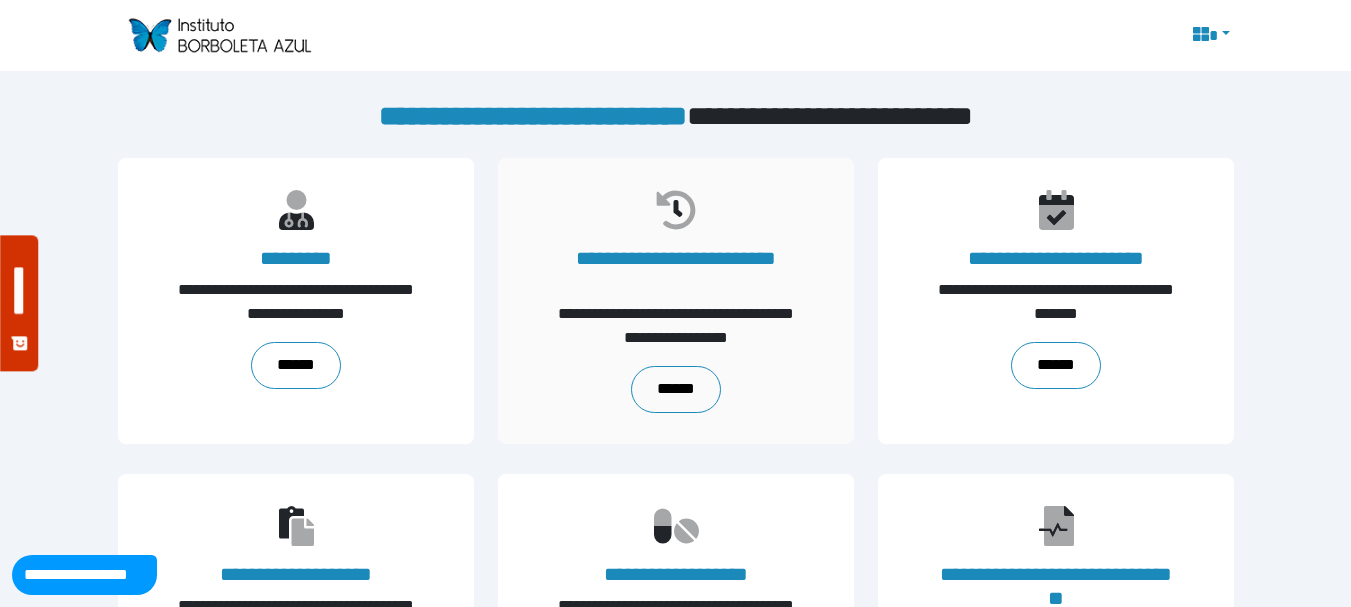 click on "**********" at bounding box center (676, 326) 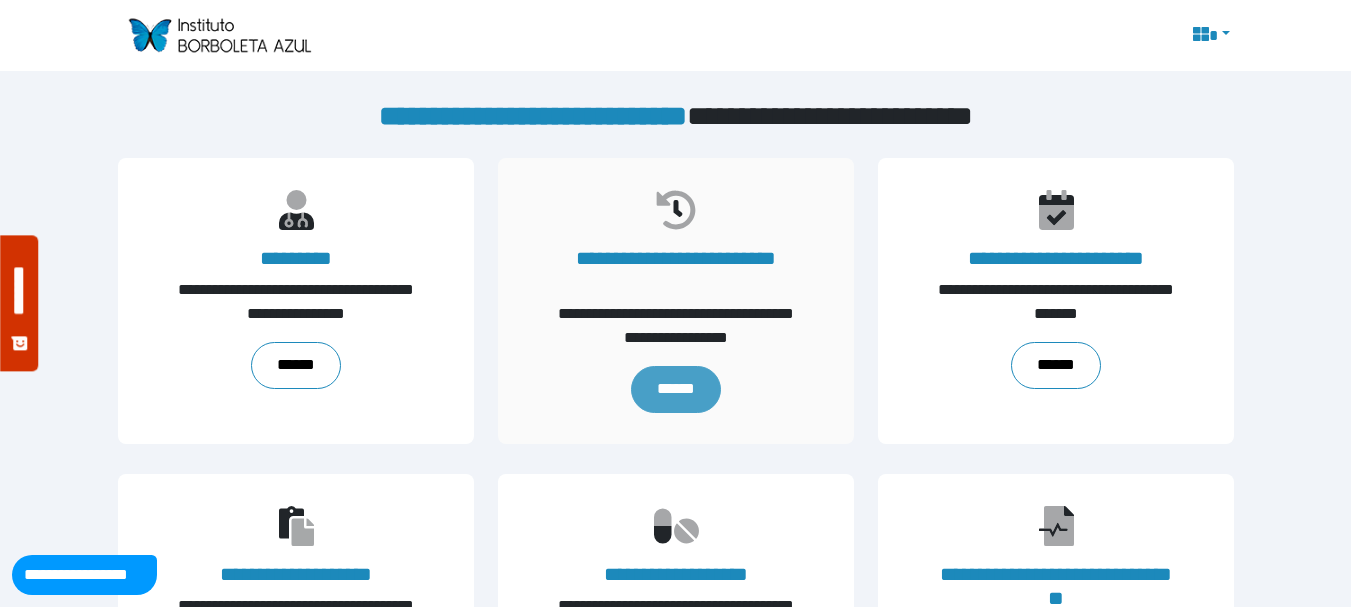click on "******" at bounding box center (675, 390) 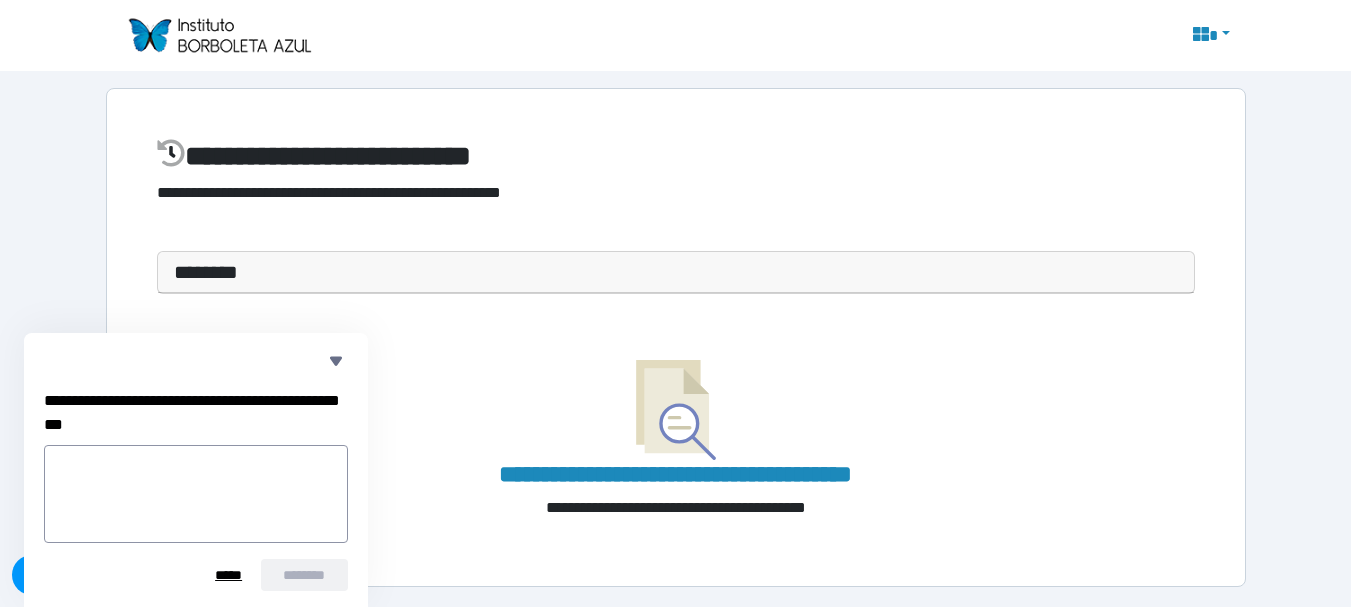 scroll, scrollTop: 0, scrollLeft: 0, axis: both 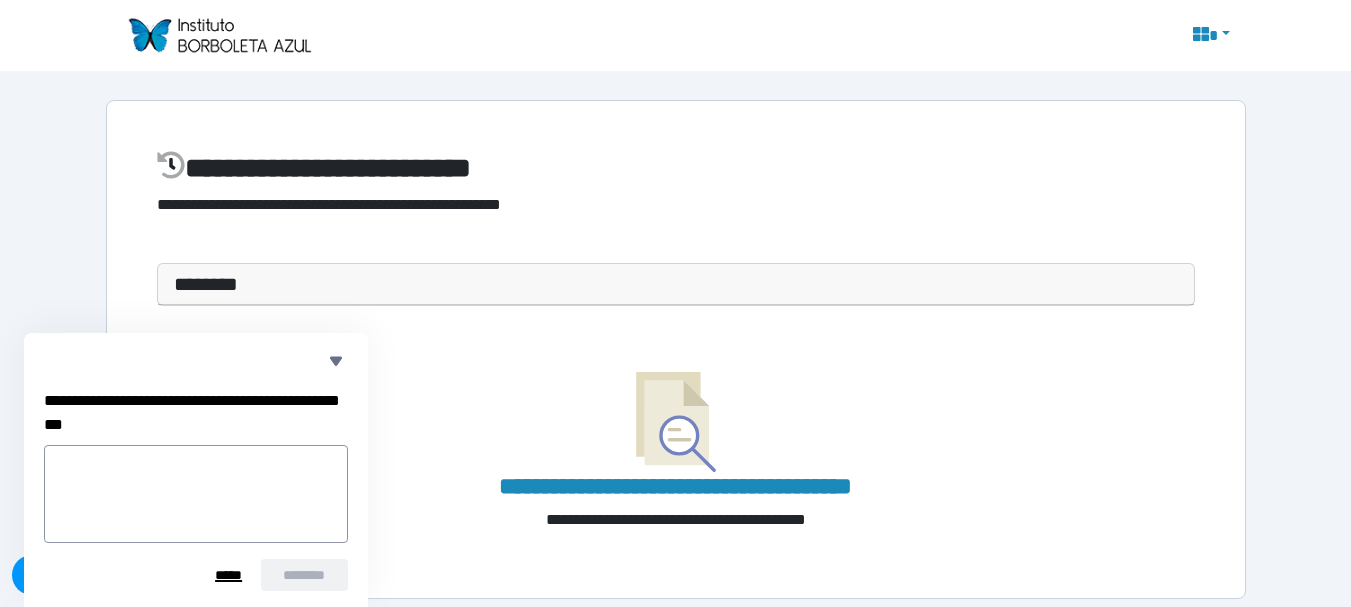 click on "*****" at bounding box center [228, 575] 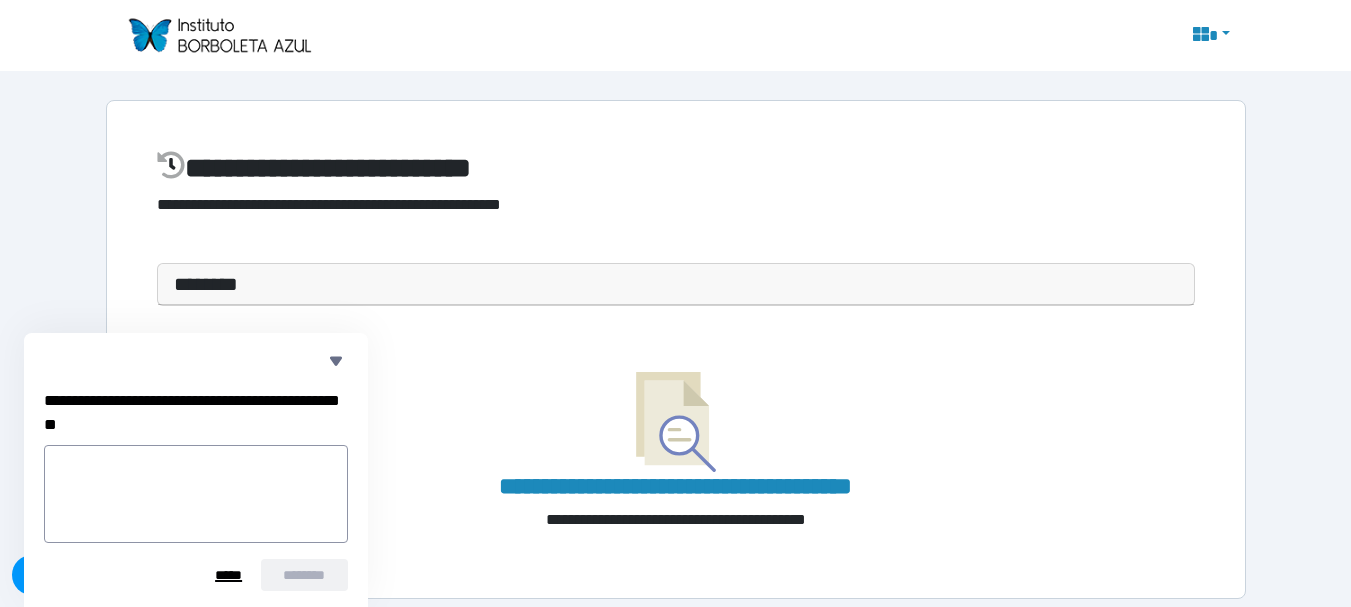 click on "*****" at bounding box center (228, 575) 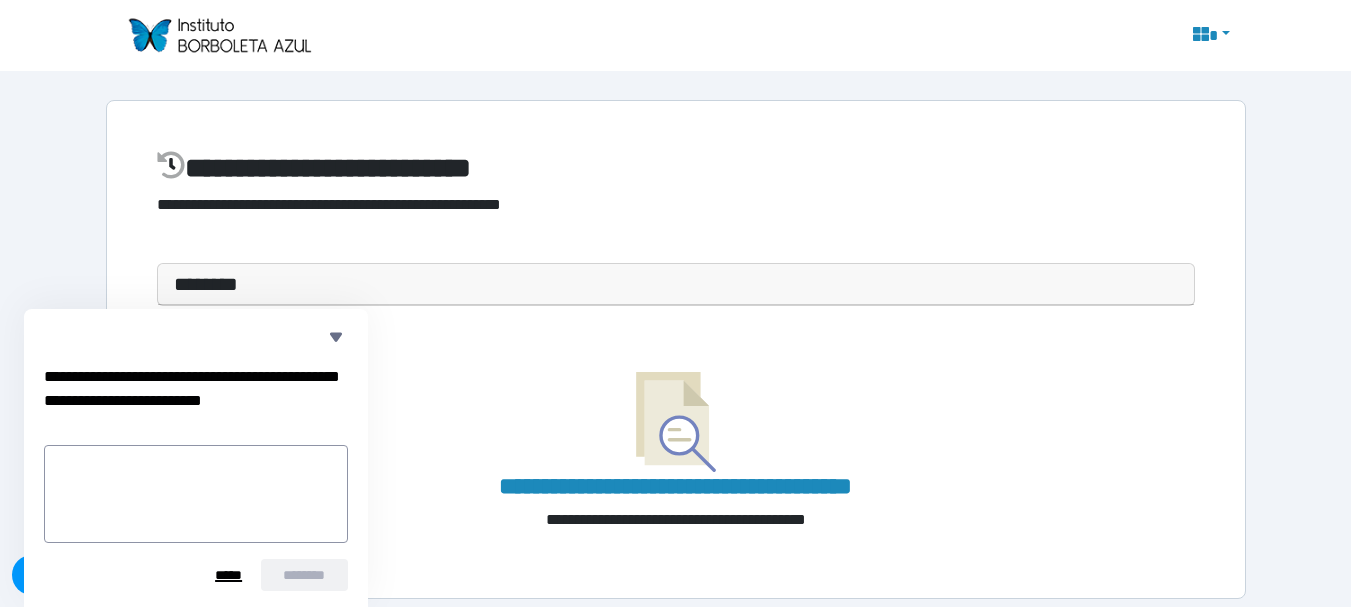 click on "*****" at bounding box center (228, 575) 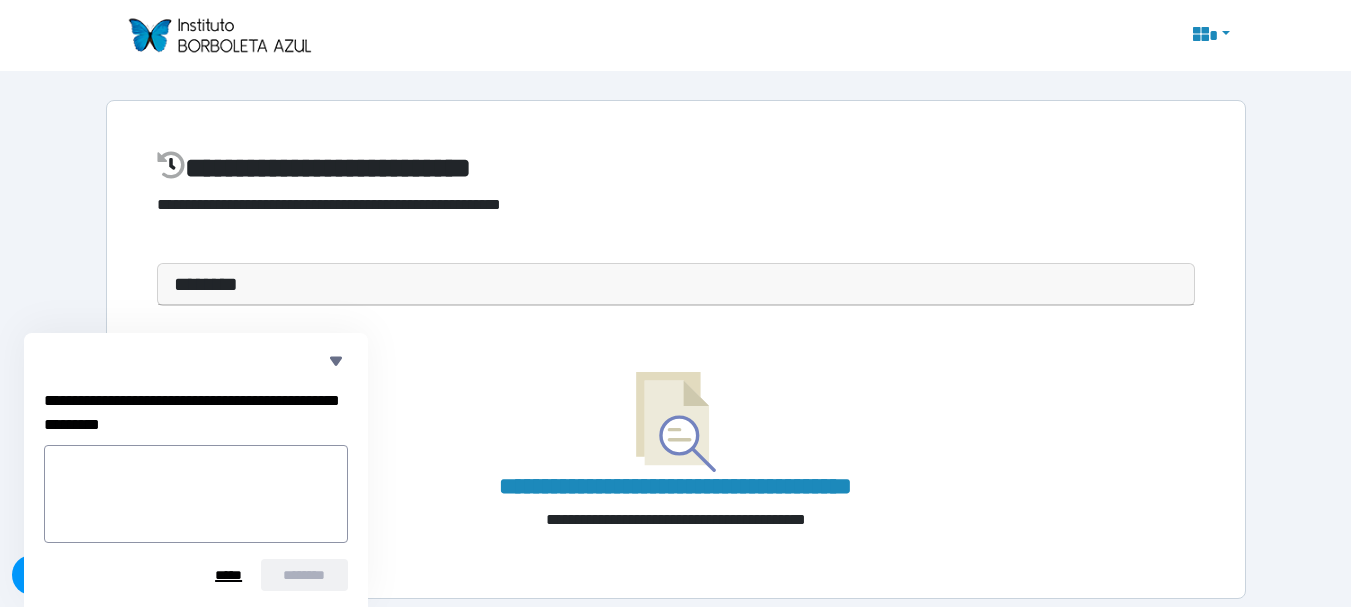 click on "*****" at bounding box center (228, 575) 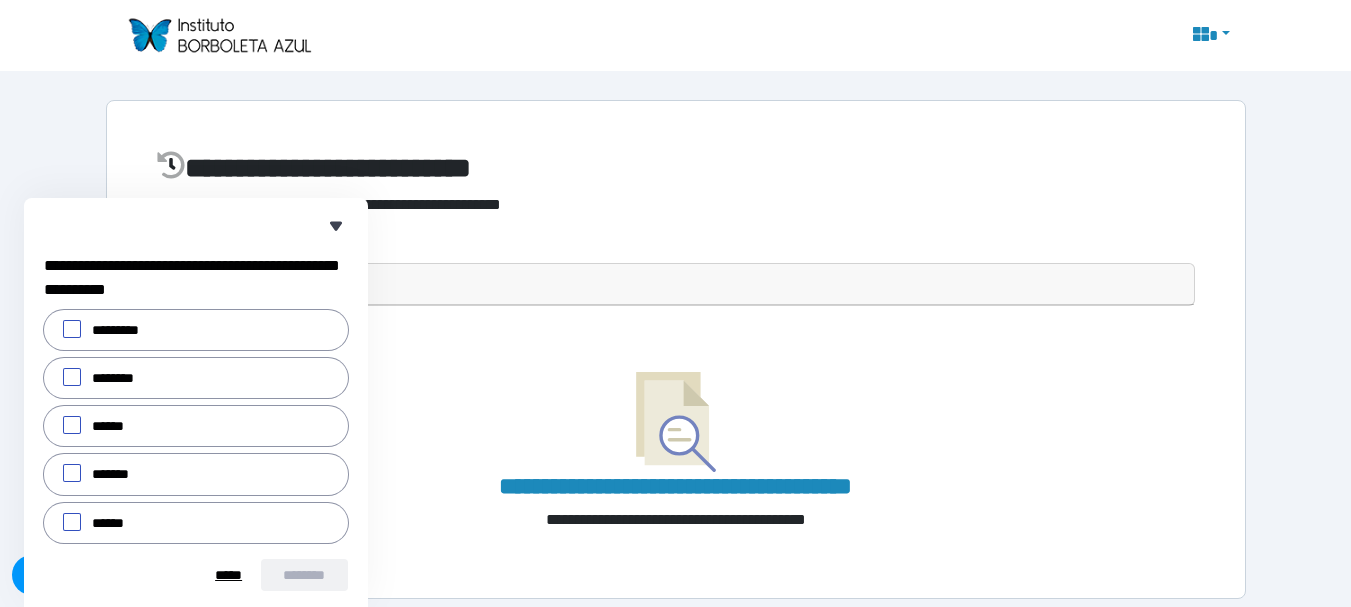 click 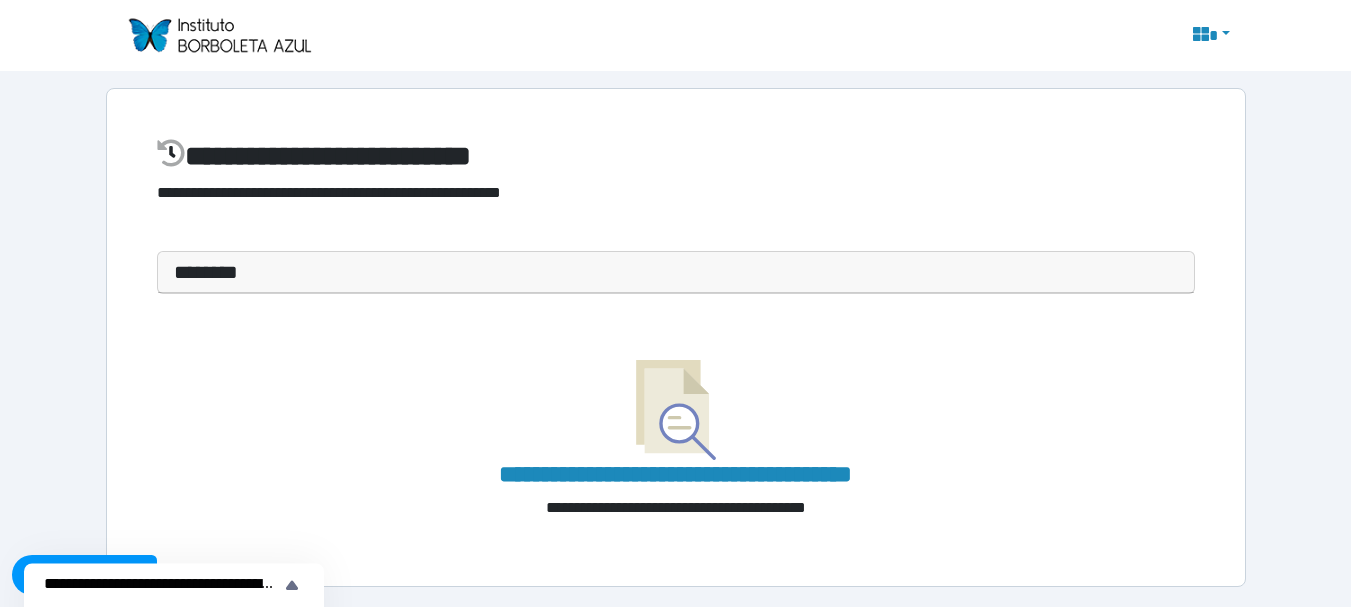 scroll, scrollTop: 0, scrollLeft: 0, axis: both 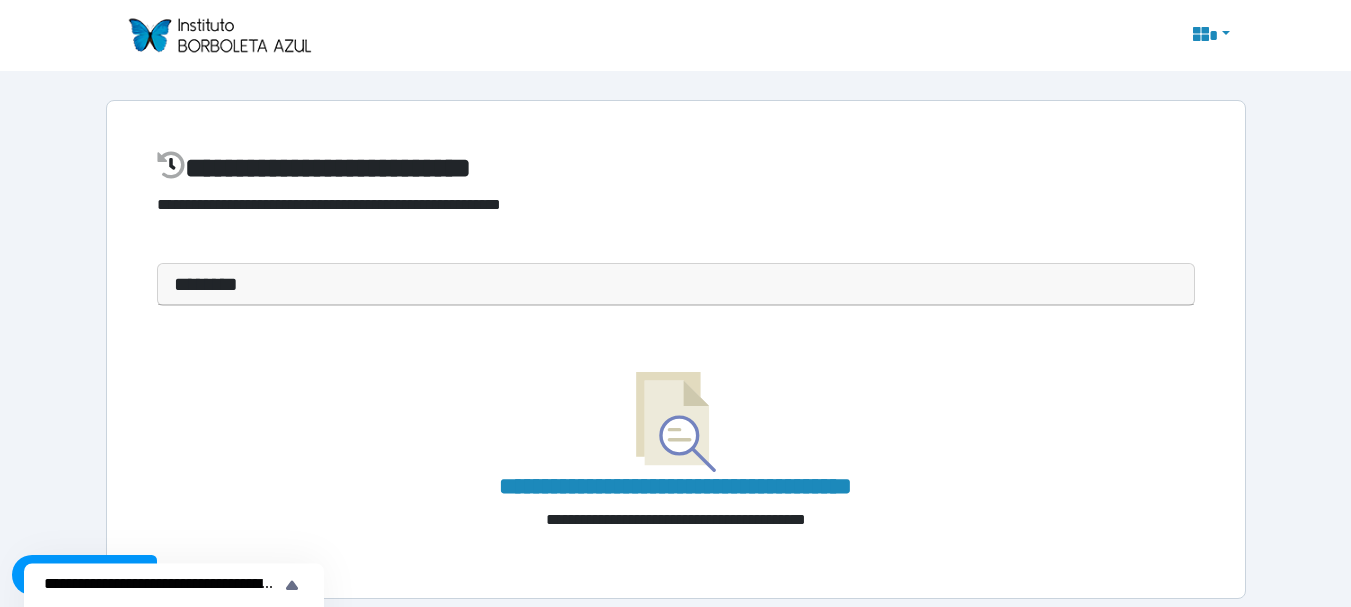 click at bounding box center (219, 35) 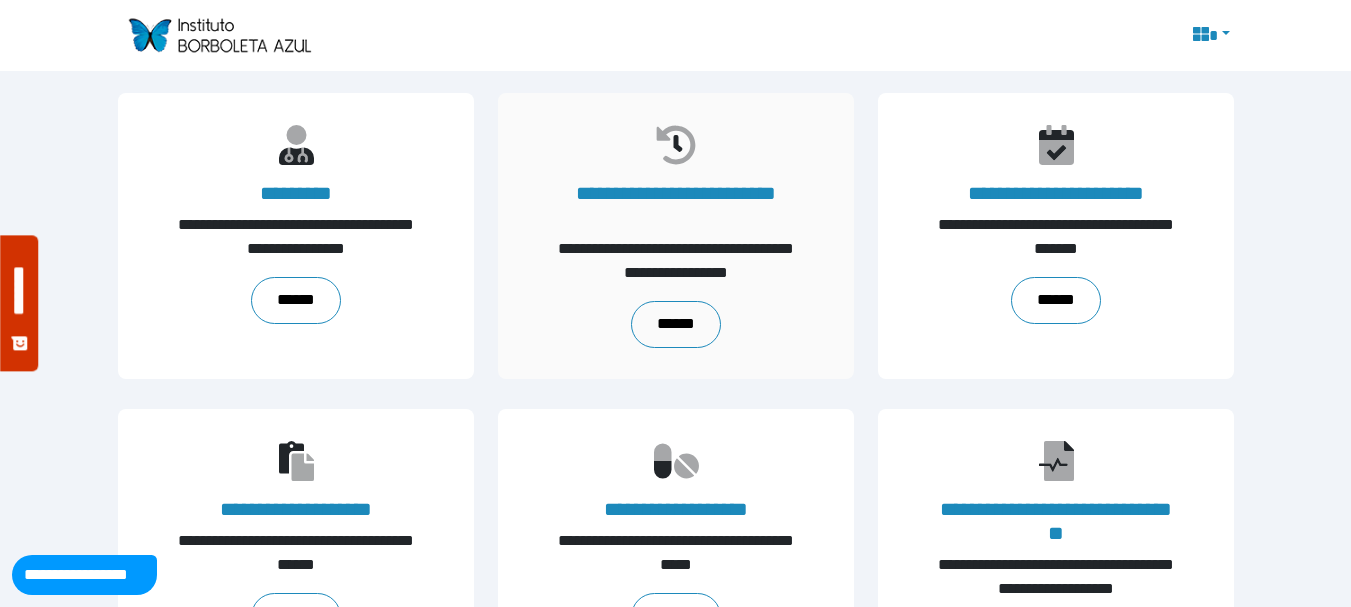 scroll, scrollTop: 100, scrollLeft: 0, axis: vertical 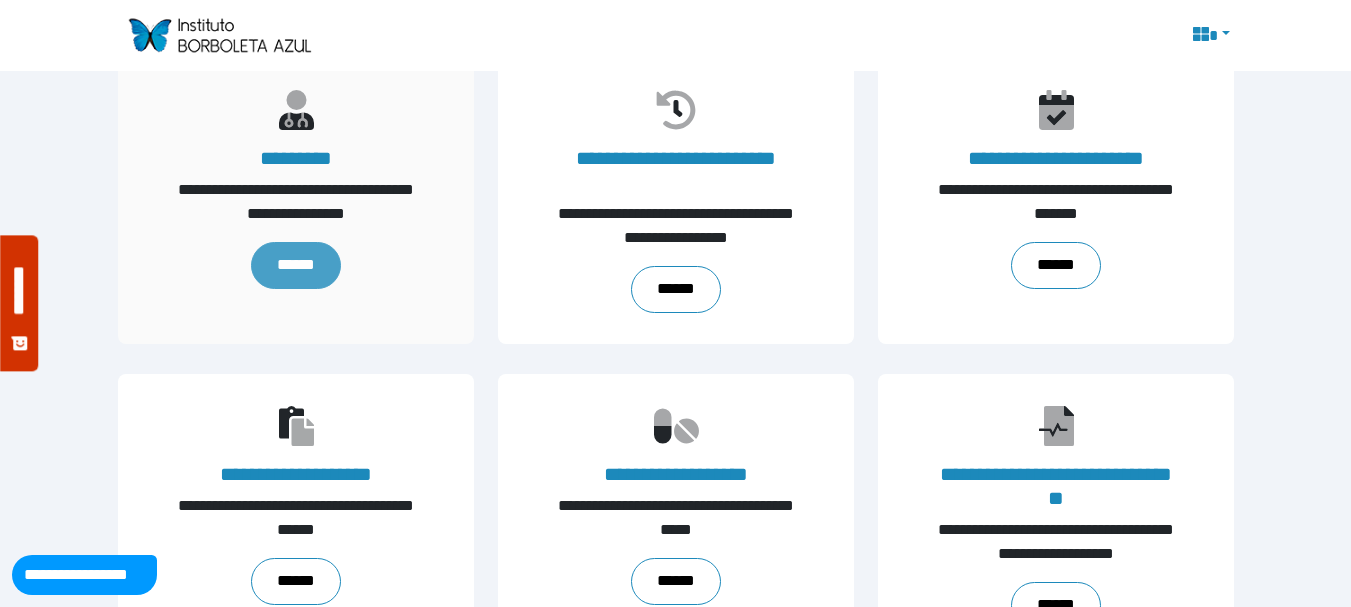 click on "******" at bounding box center [295, 266] 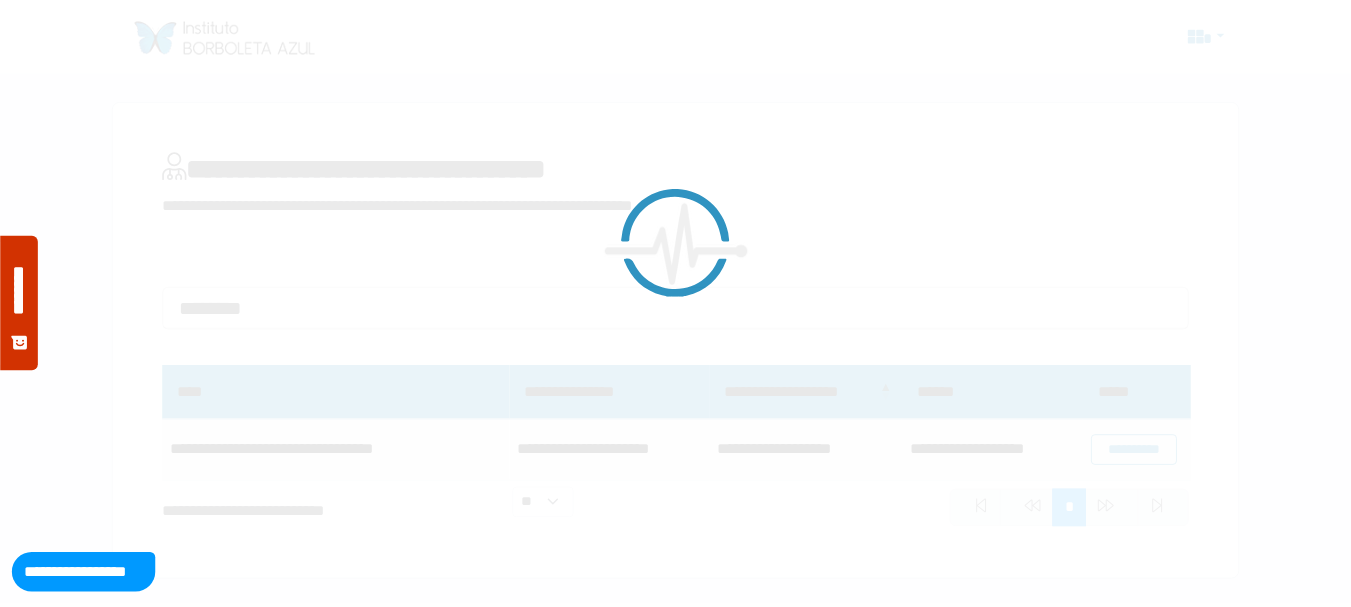 scroll, scrollTop: 0, scrollLeft: 0, axis: both 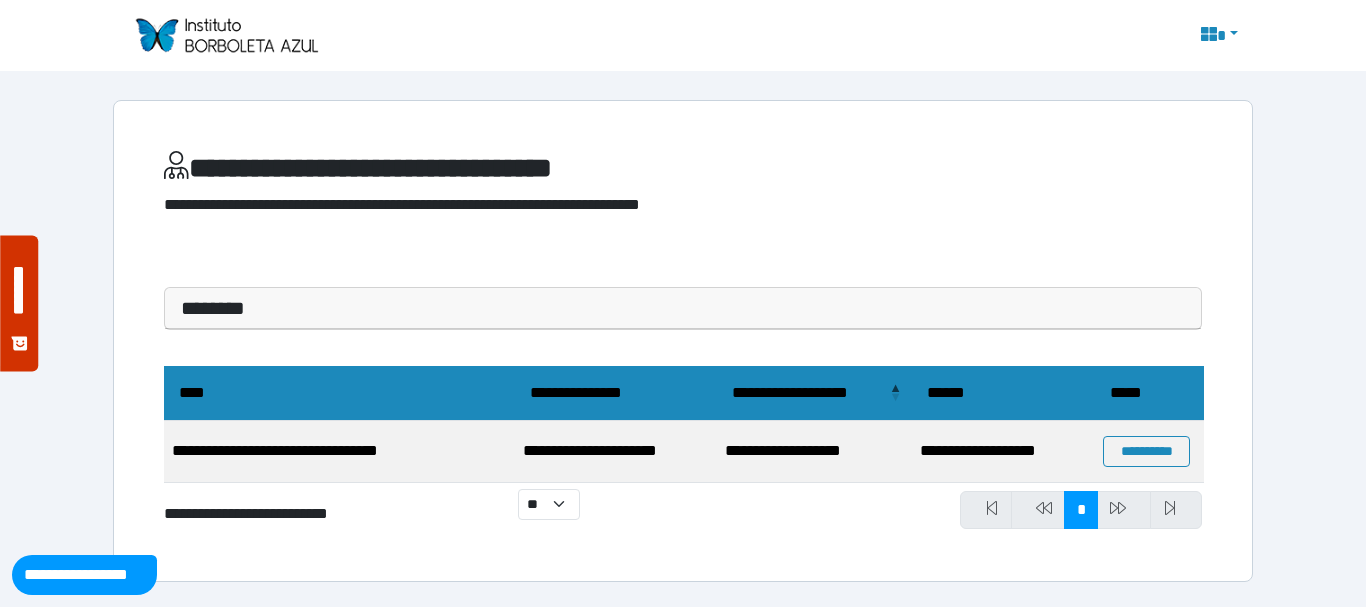 click on "********" at bounding box center [683, 308] 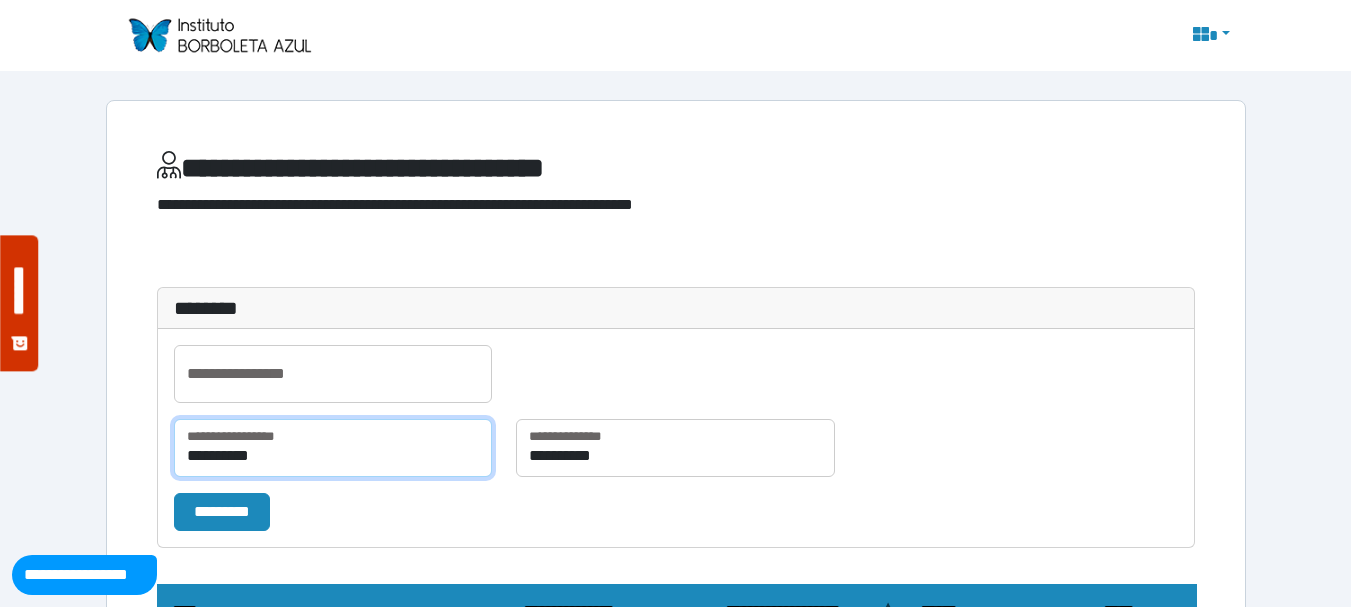 click on "**********" at bounding box center (333, 448) 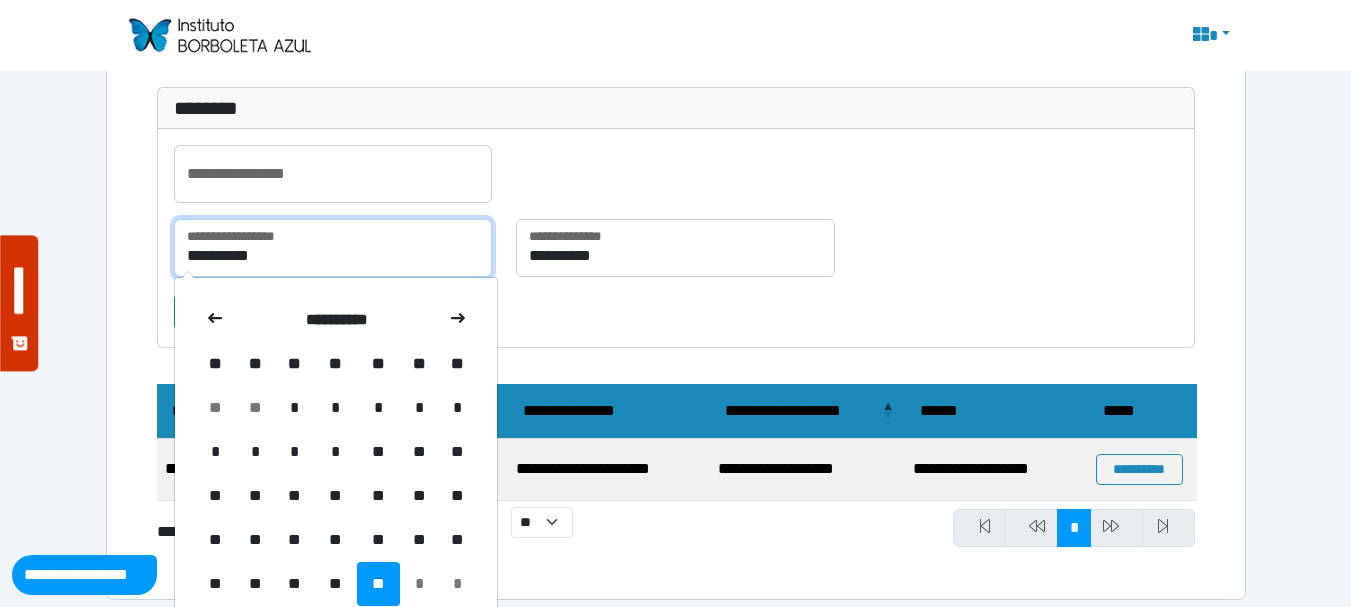scroll, scrollTop: 264, scrollLeft: 0, axis: vertical 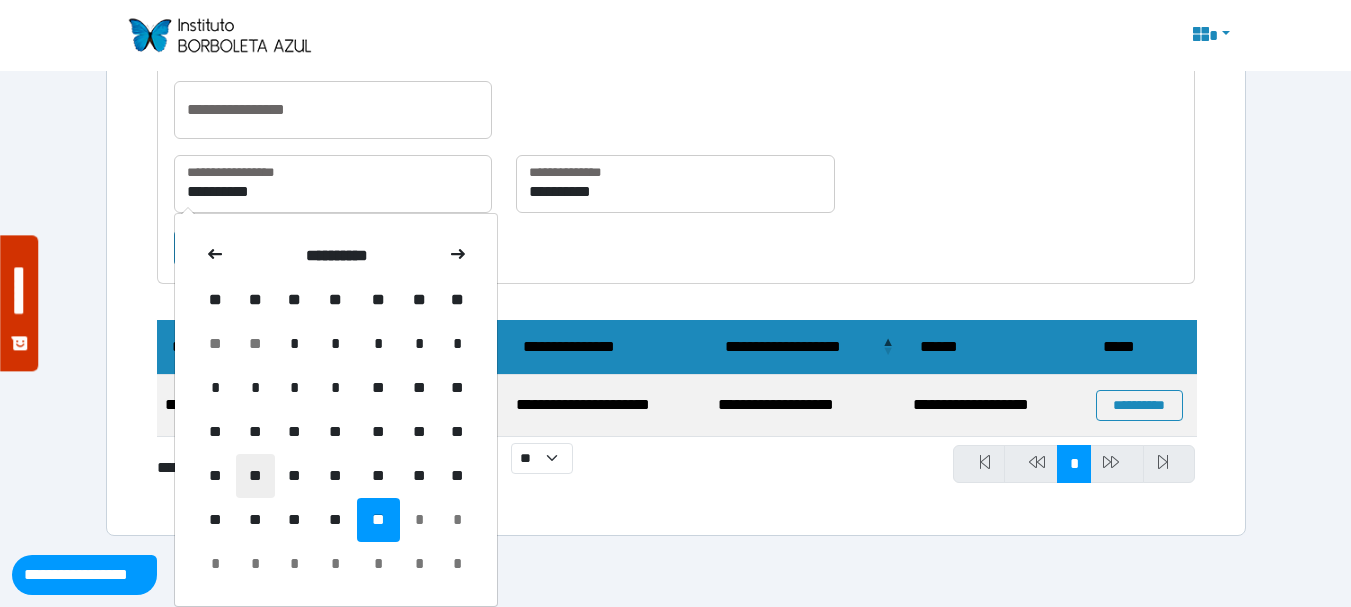 click on "**" at bounding box center [255, 476] 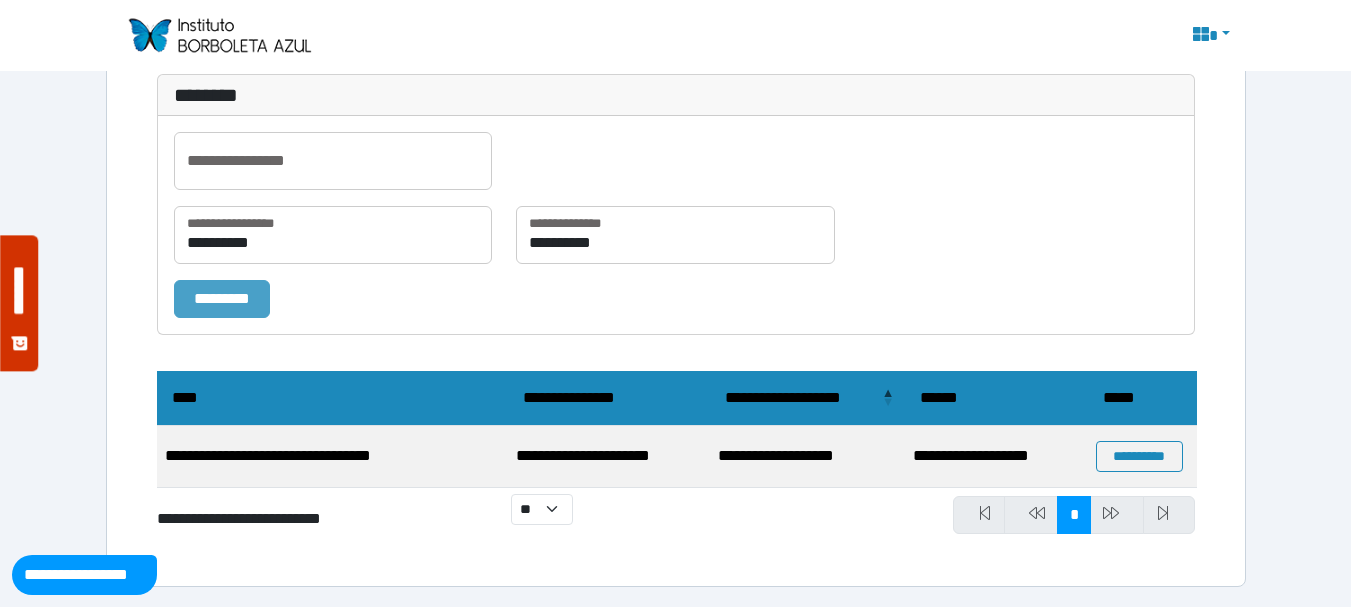 click on "*********" at bounding box center [222, 299] 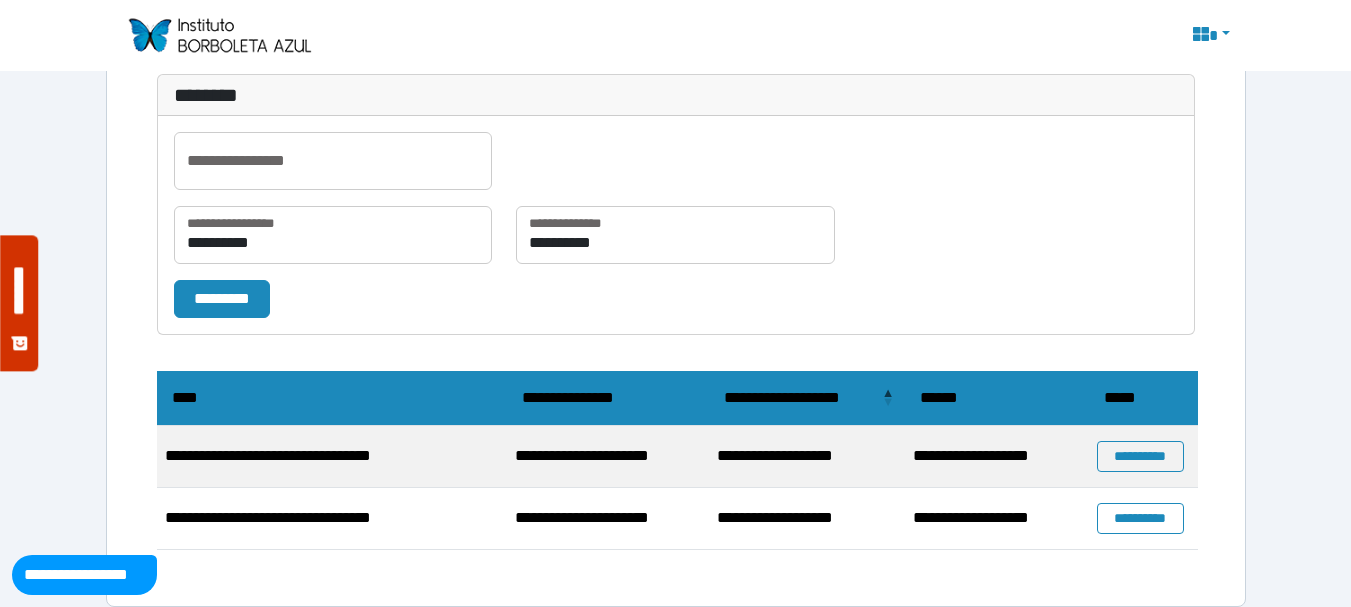 scroll, scrollTop: 233, scrollLeft: 0, axis: vertical 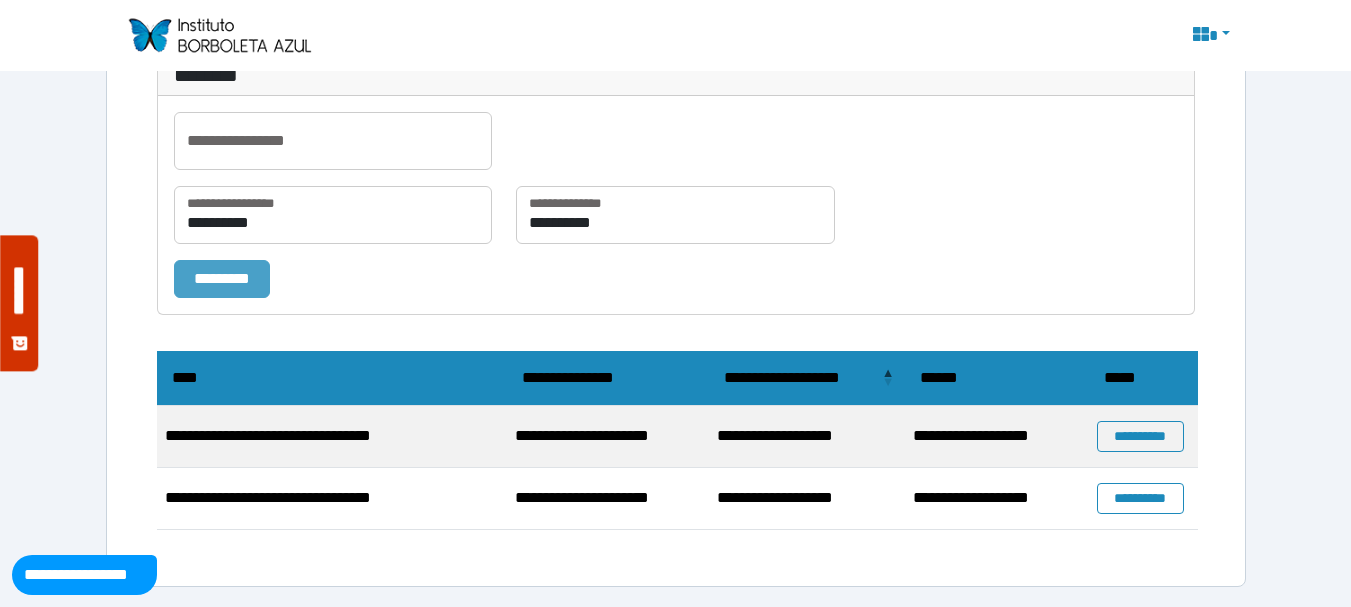 click on "*********" at bounding box center [222, 279] 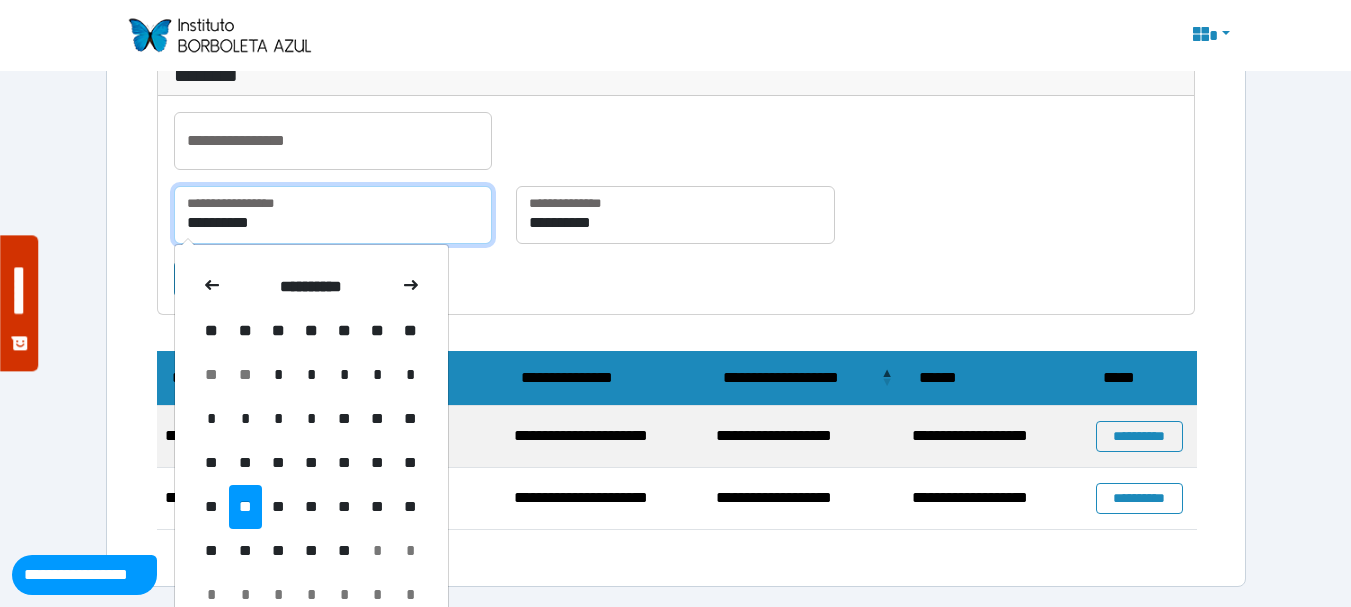 click on "**********" at bounding box center (333, 215) 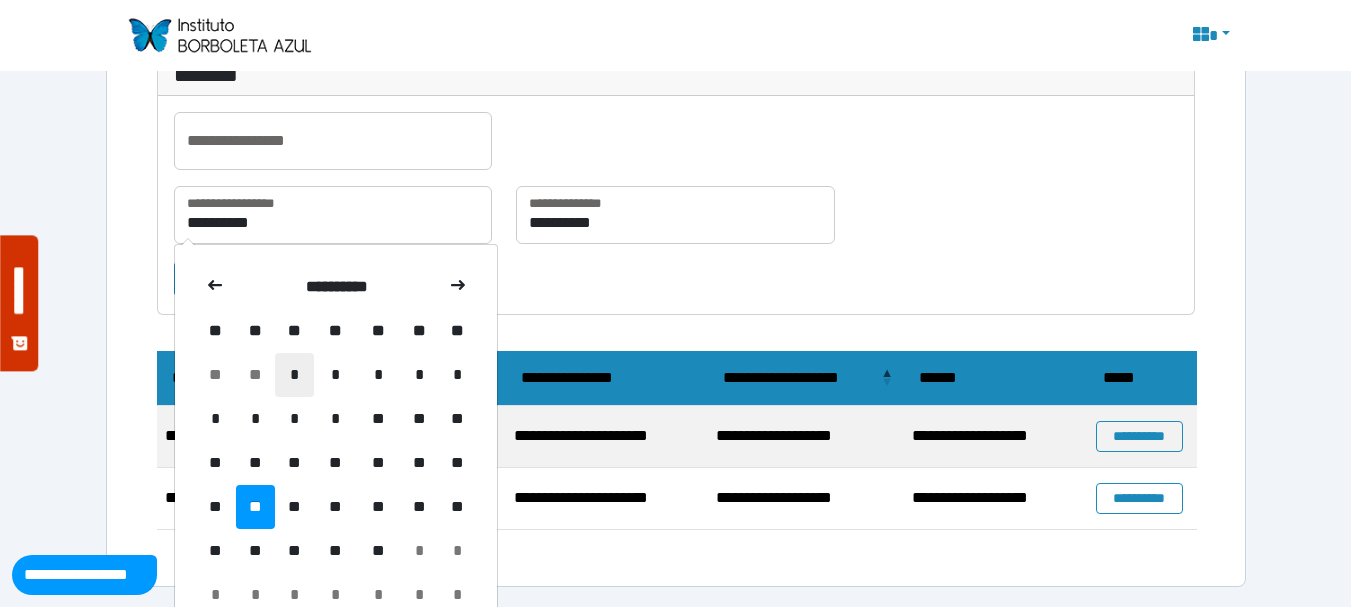 click on "*" at bounding box center [294, 375] 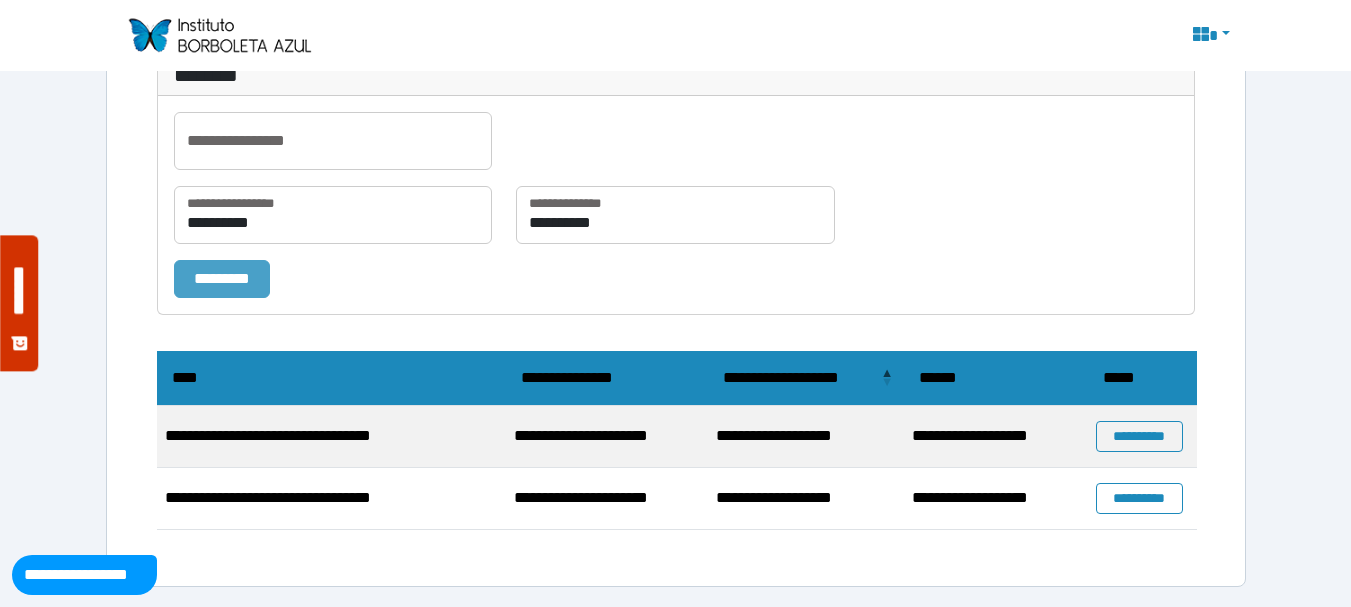 click on "*********" at bounding box center (222, 279) 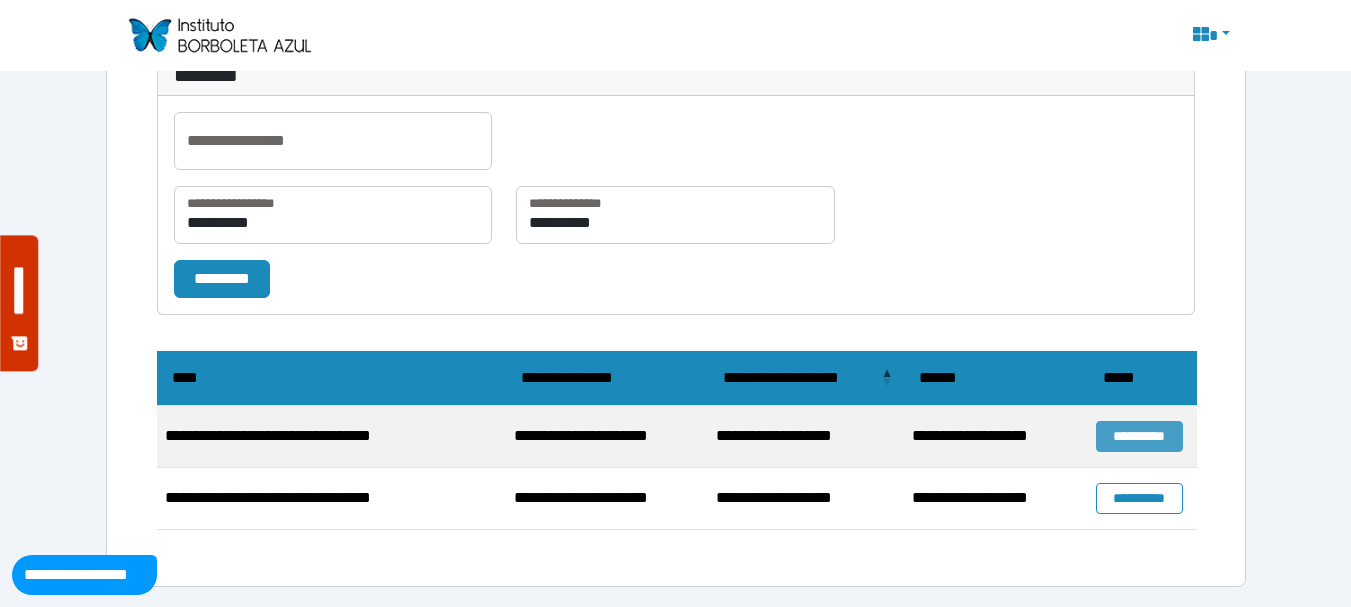 click on "**********" at bounding box center (1139, 436) 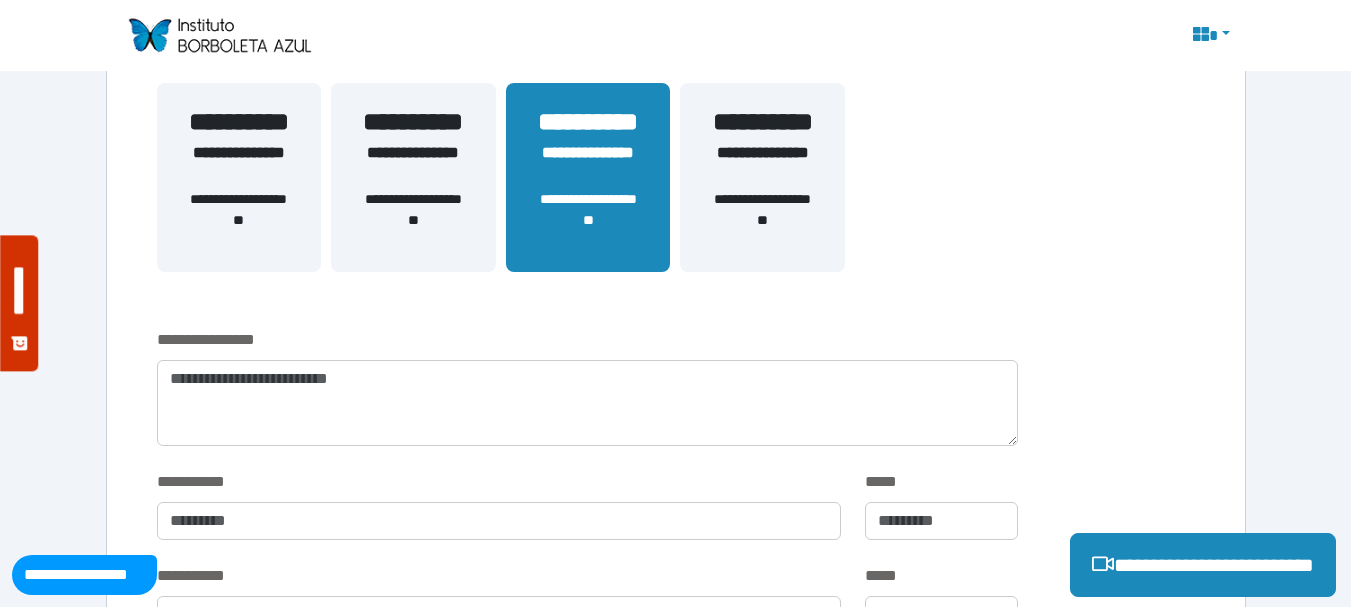 scroll, scrollTop: 500, scrollLeft: 0, axis: vertical 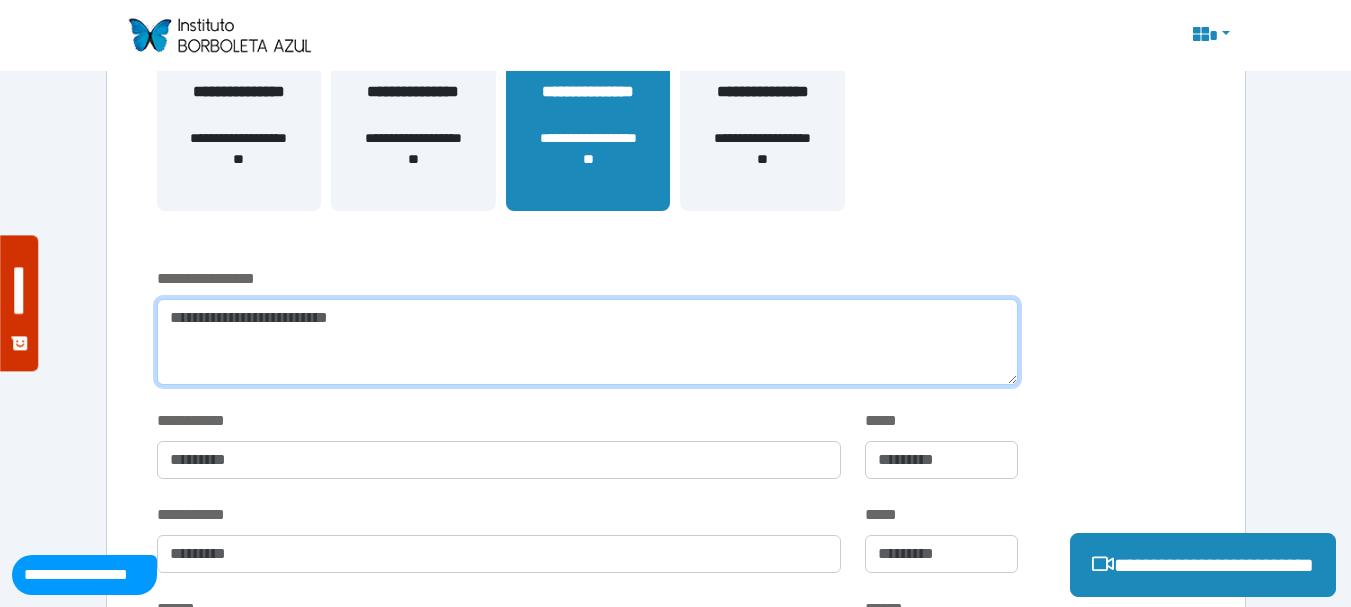 click at bounding box center [587, 342] 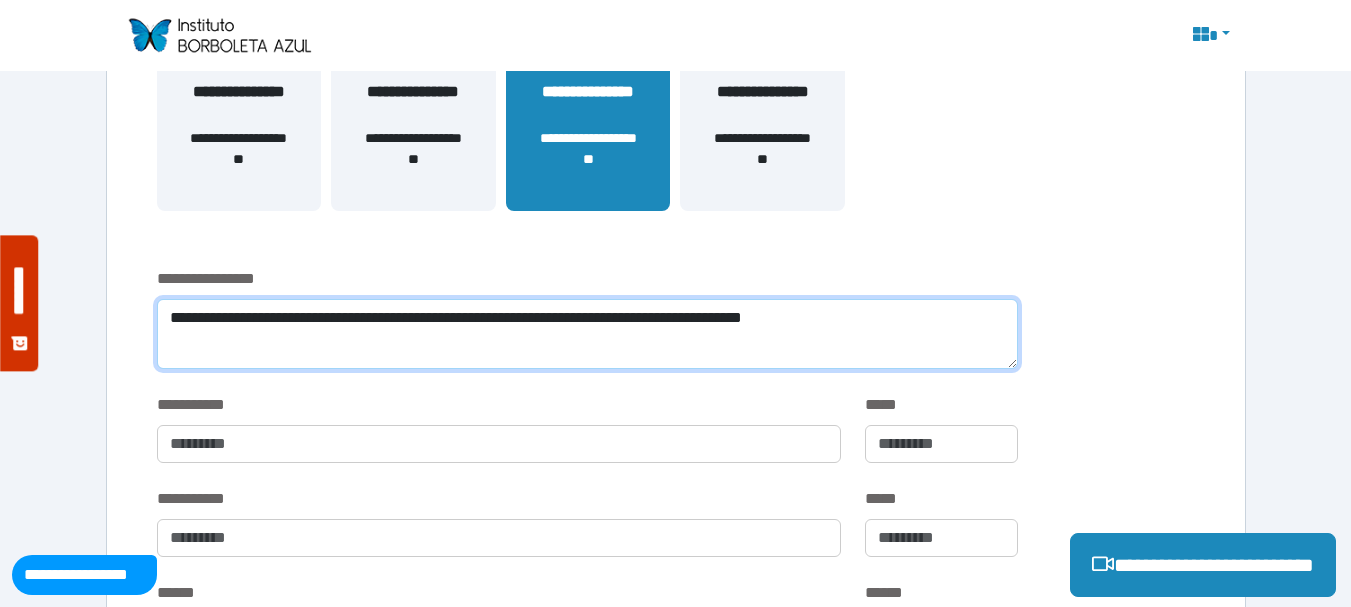 scroll, scrollTop: 0, scrollLeft: 0, axis: both 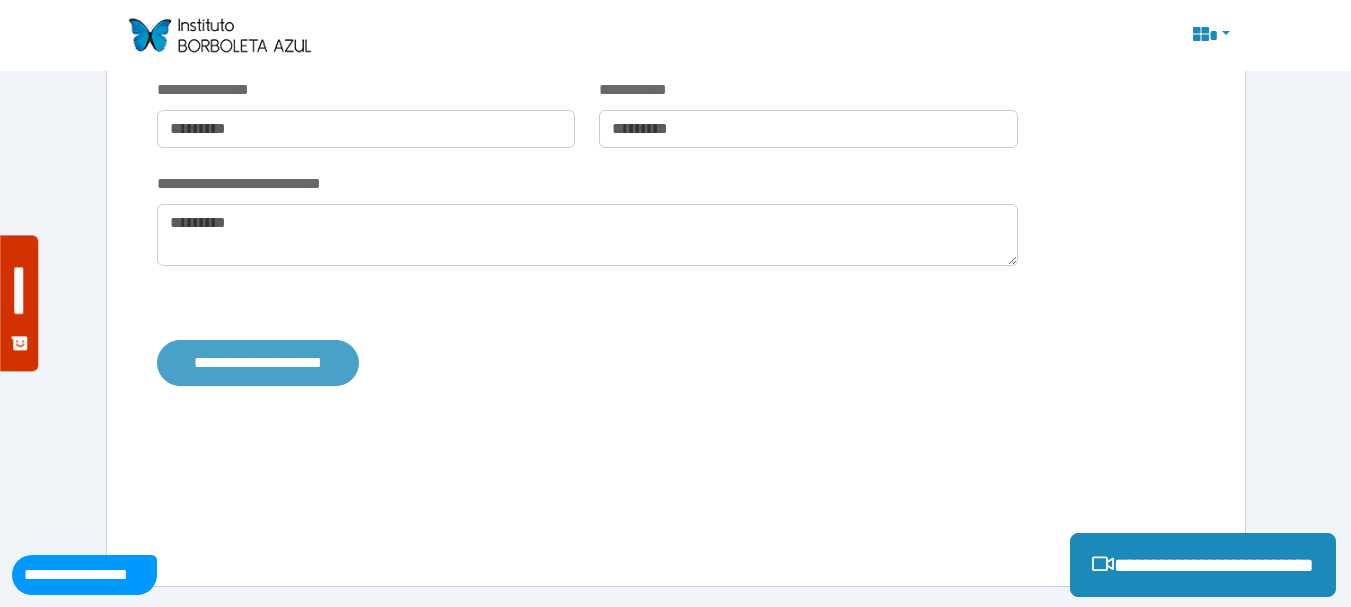 type on "**********" 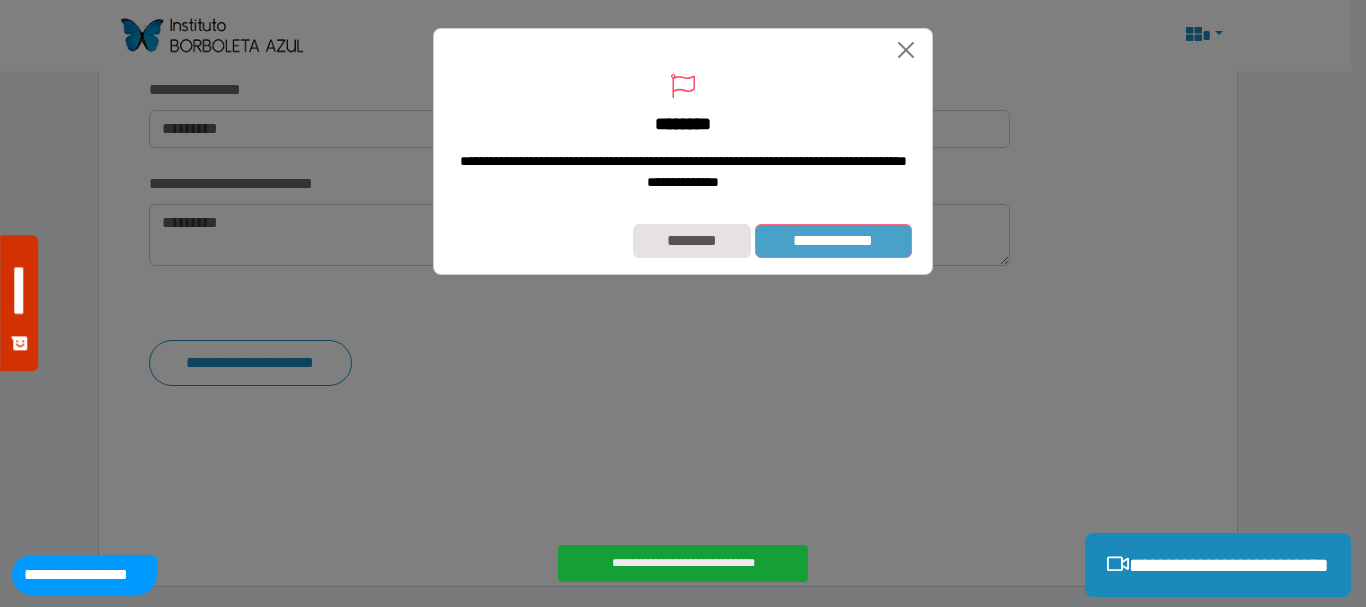click on "**********" at bounding box center (833, 241) 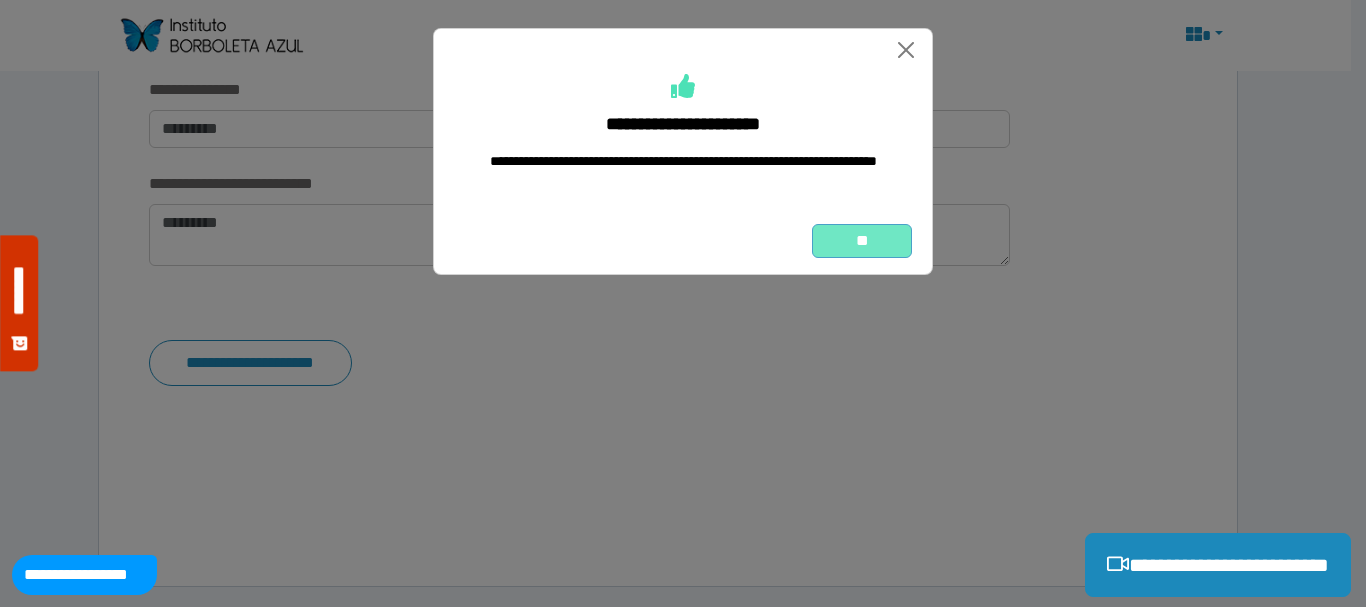 click on "**" at bounding box center [862, 241] 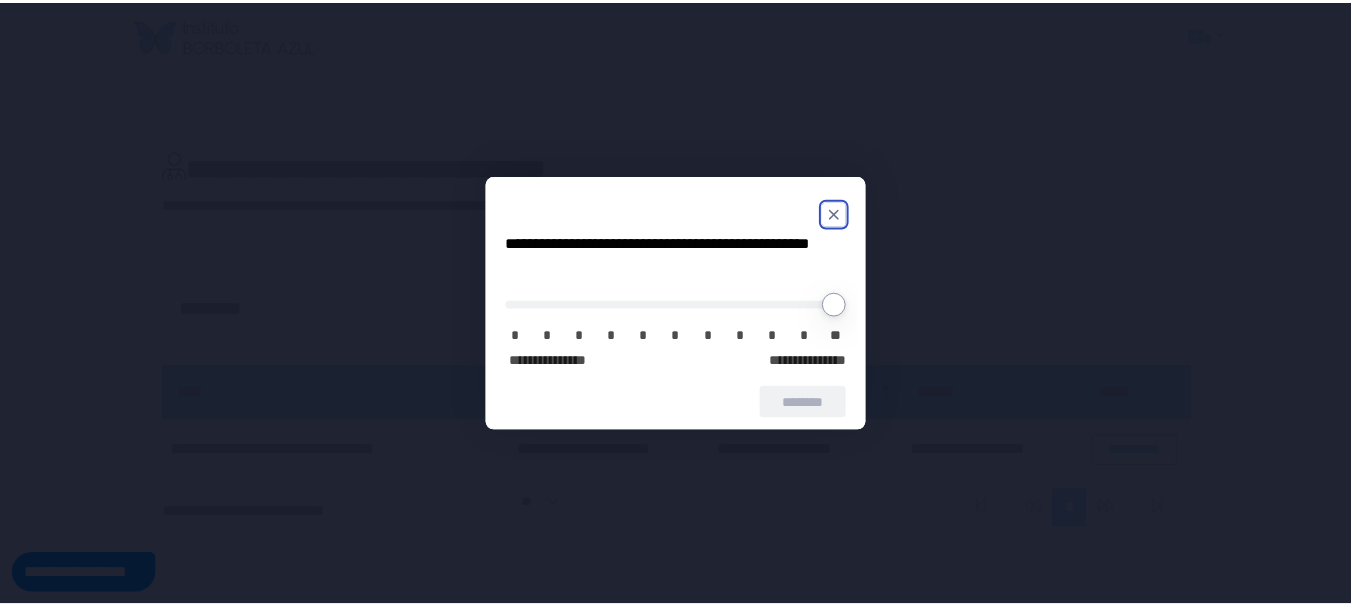 scroll, scrollTop: 0, scrollLeft: 0, axis: both 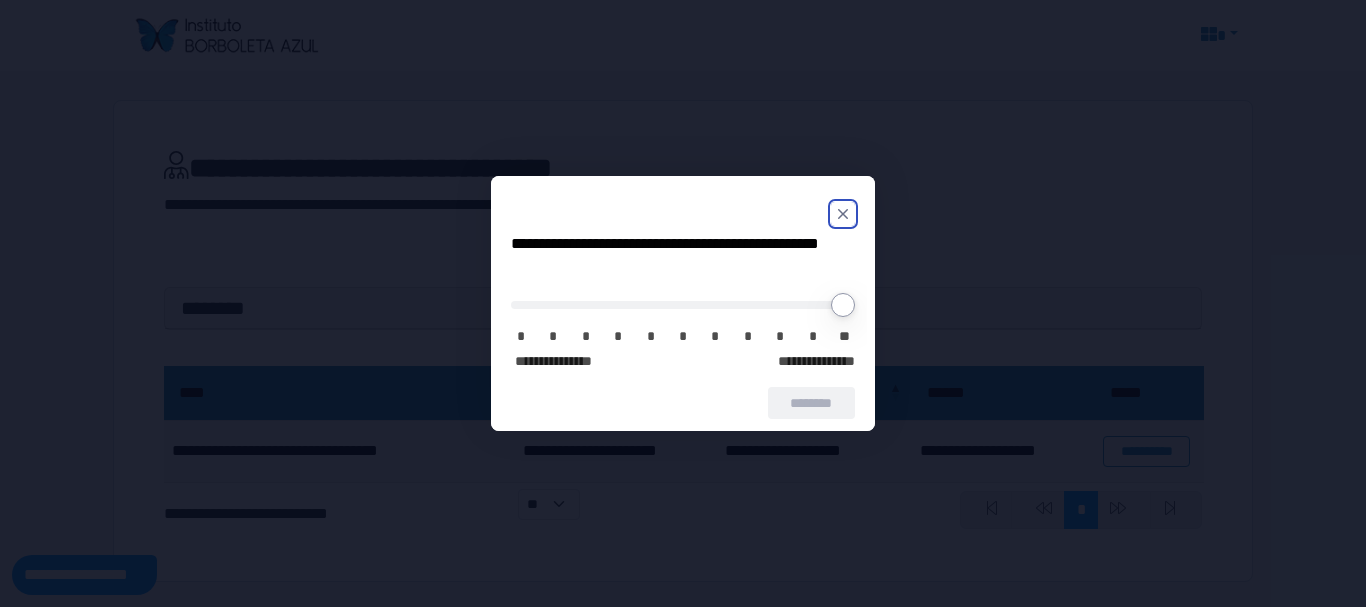 click on "*" at bounding box center [780, 337] 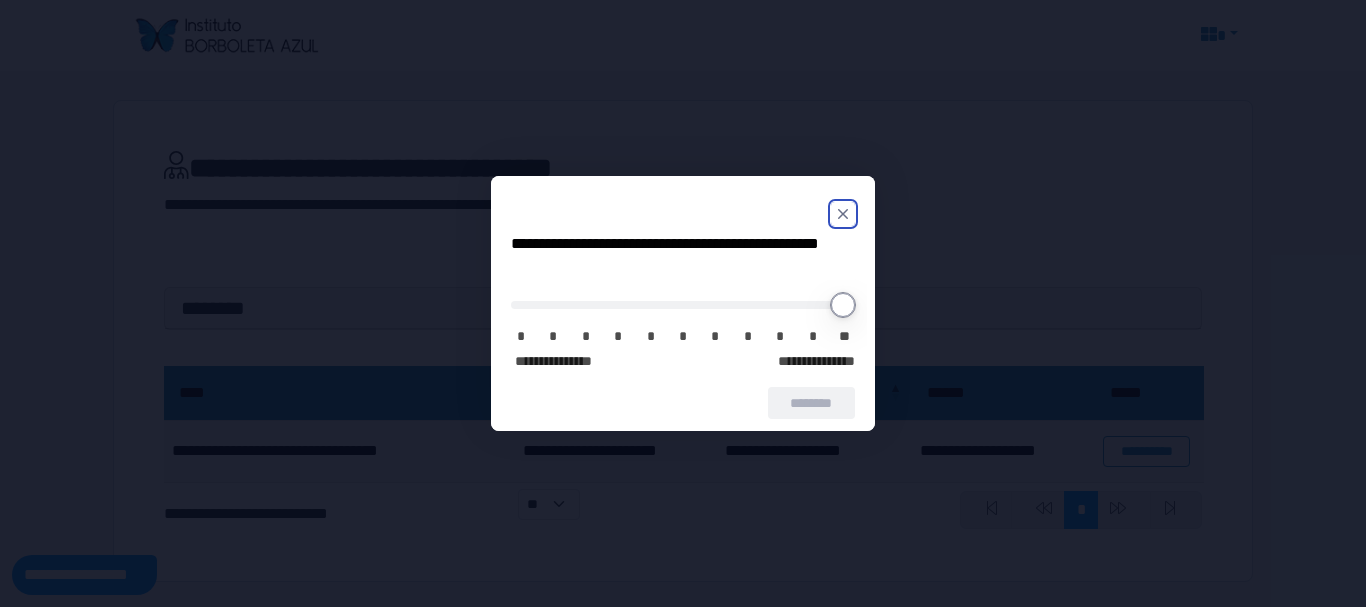 click at bounding box center (683, 305) 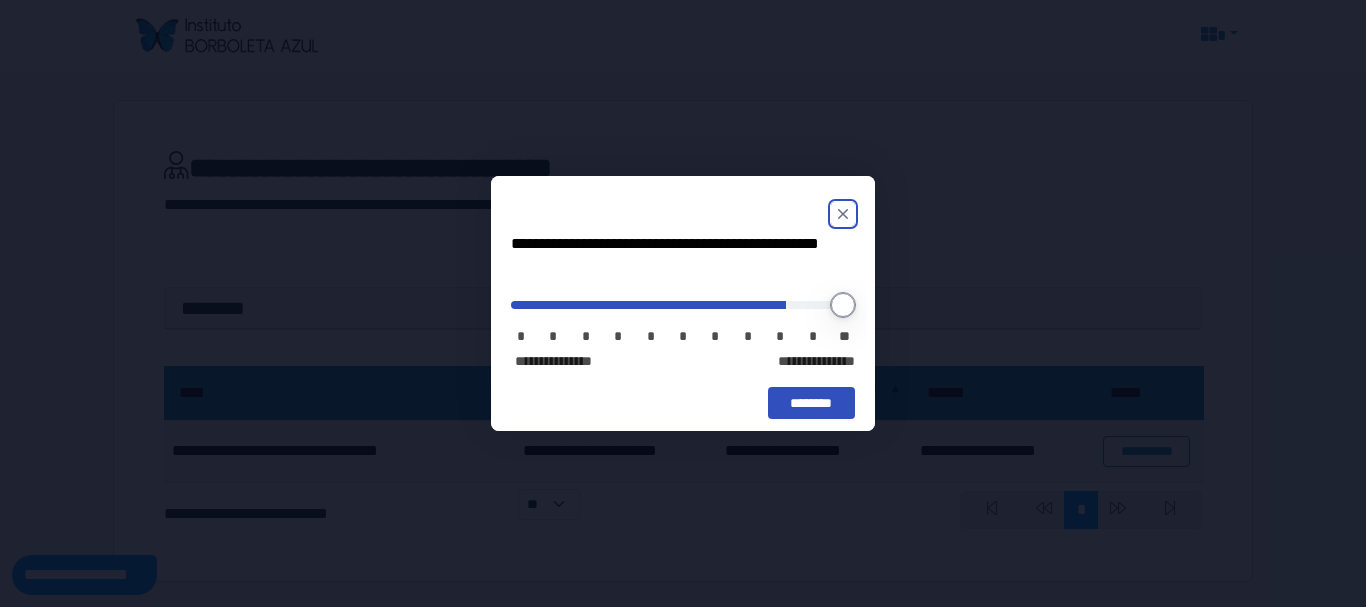 type on "*" 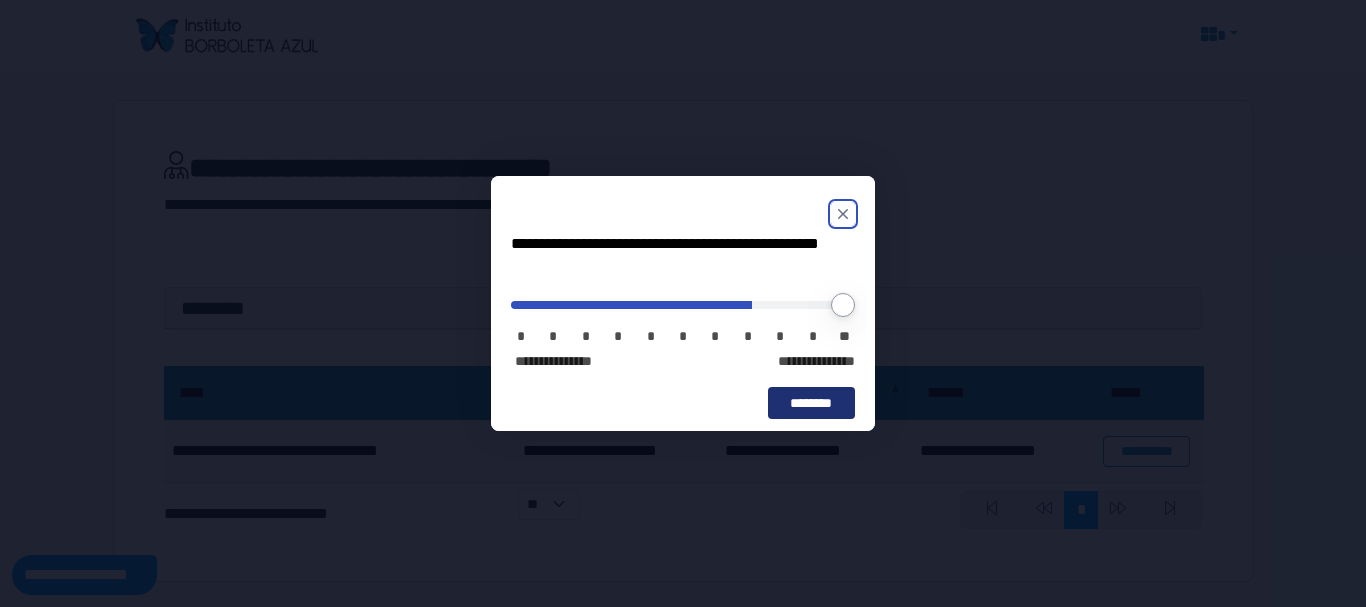 click on "********" at bounding box center [811, 403] 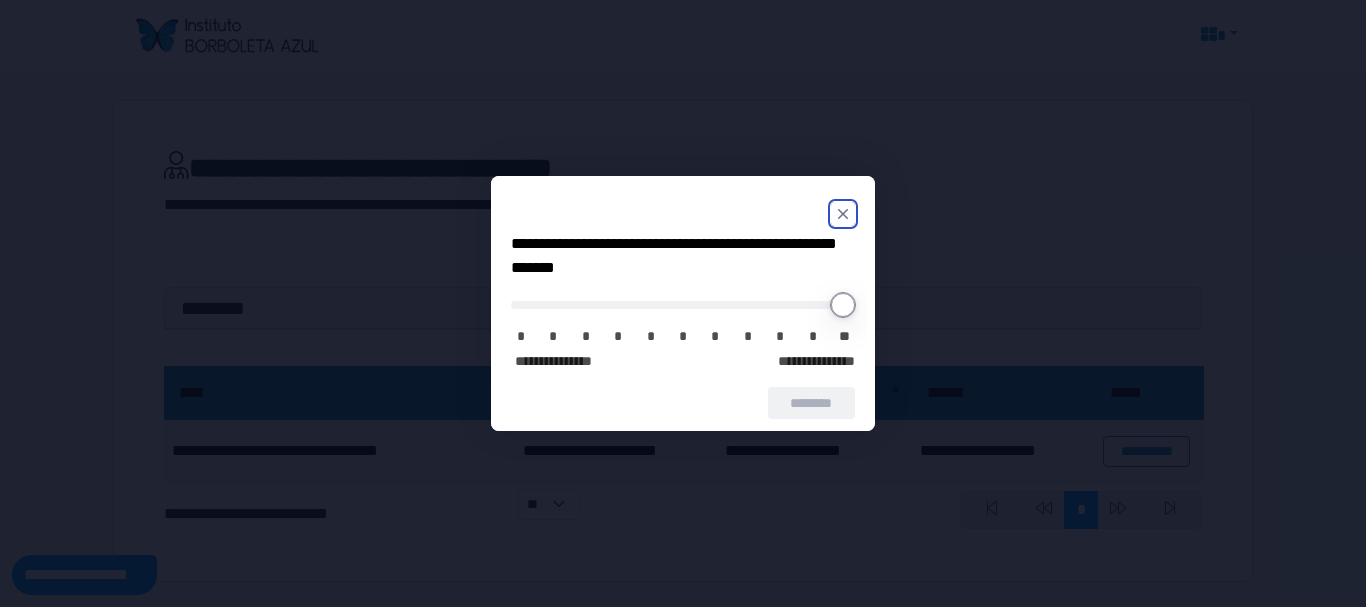 type on "*" 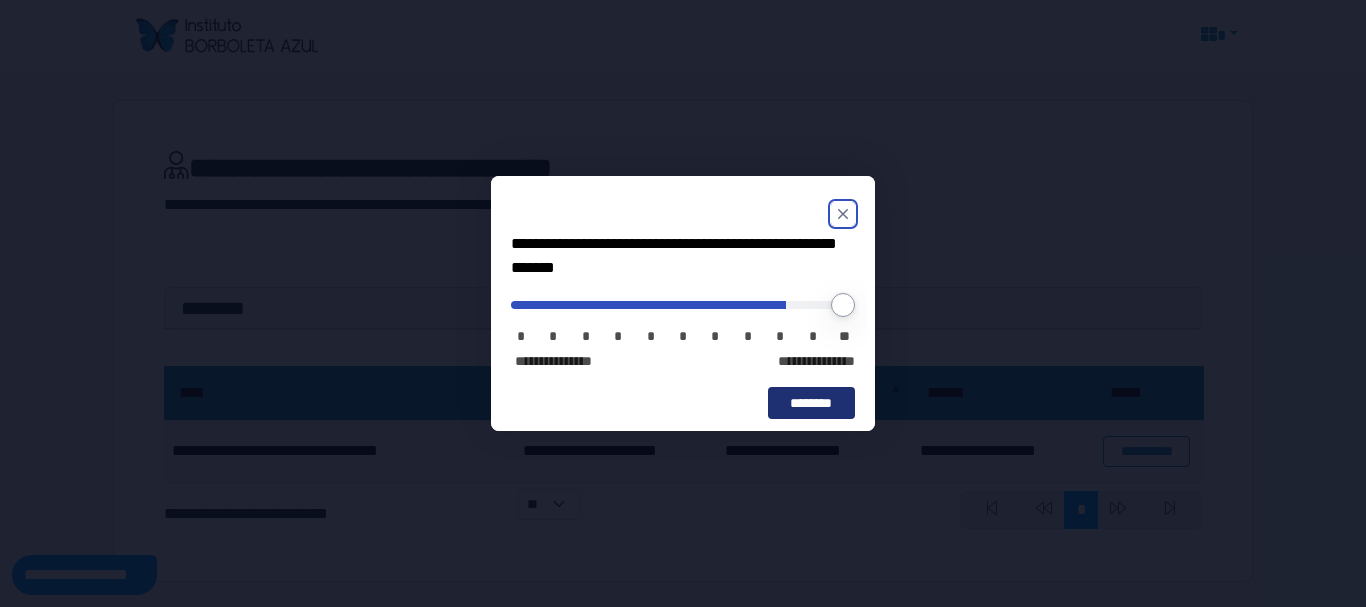 click on "********" at bounding box center (811, 403) 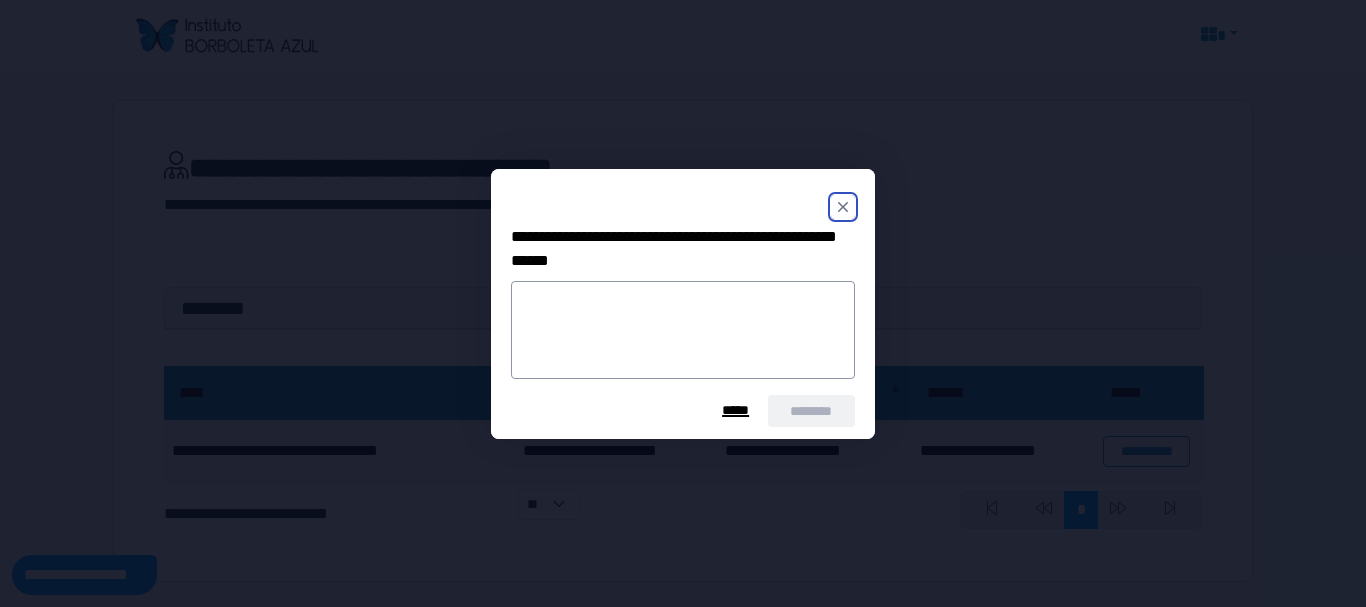click on "*****" at bounding box center (735, 410) 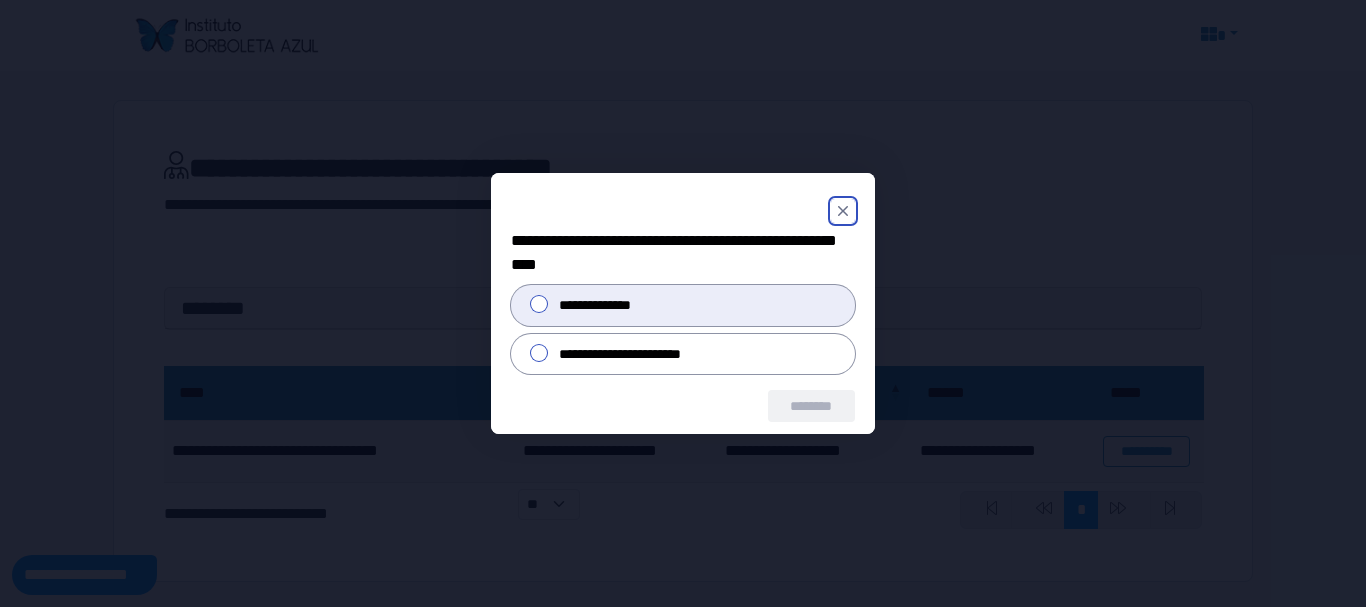 click on "**********" at bounding box center (683, 305) 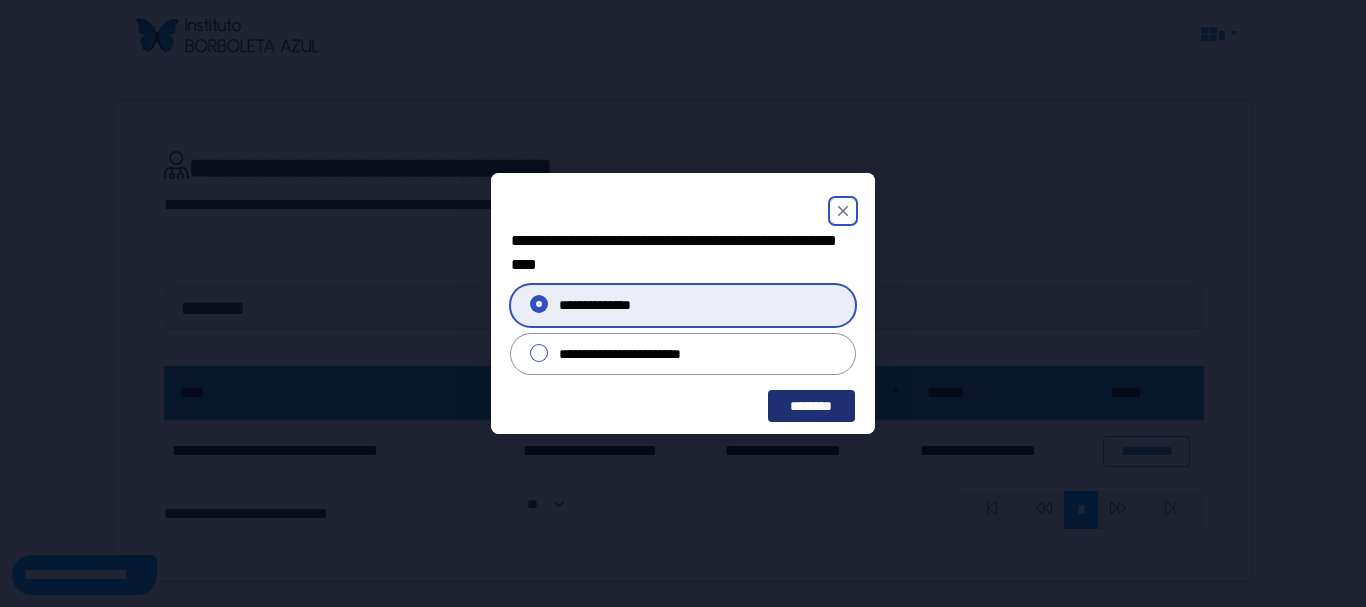 click on "********" at bounding box center [811, 406] 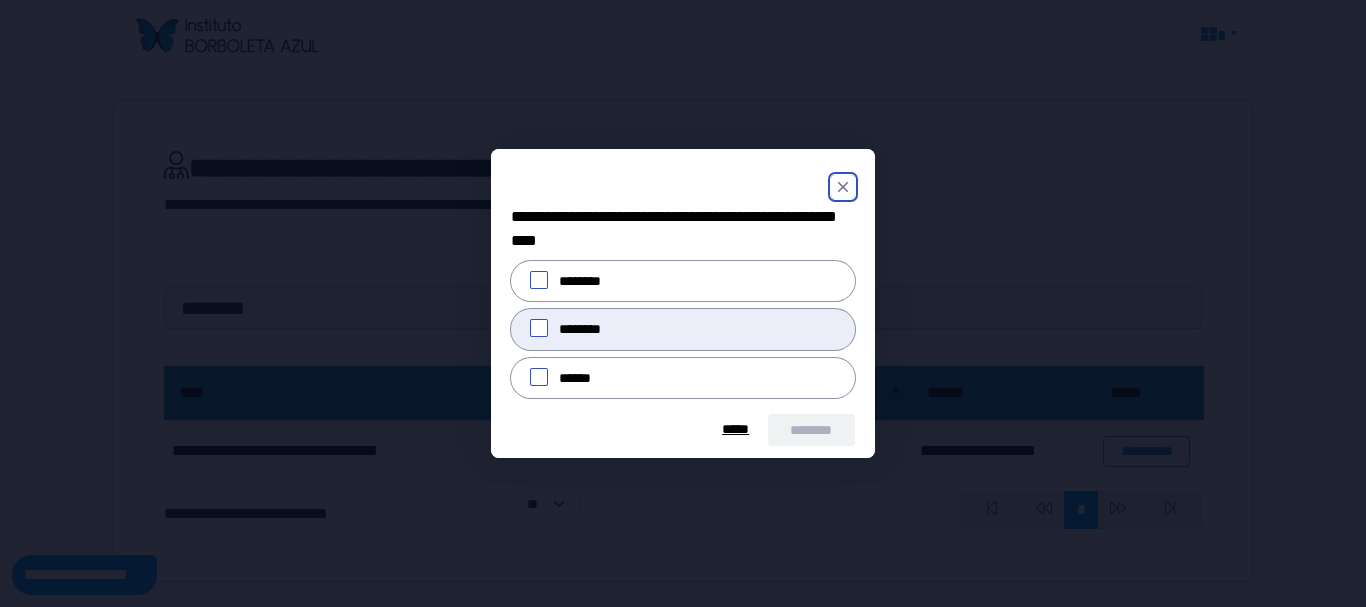 click on "********" at bounding box center (683, 329) 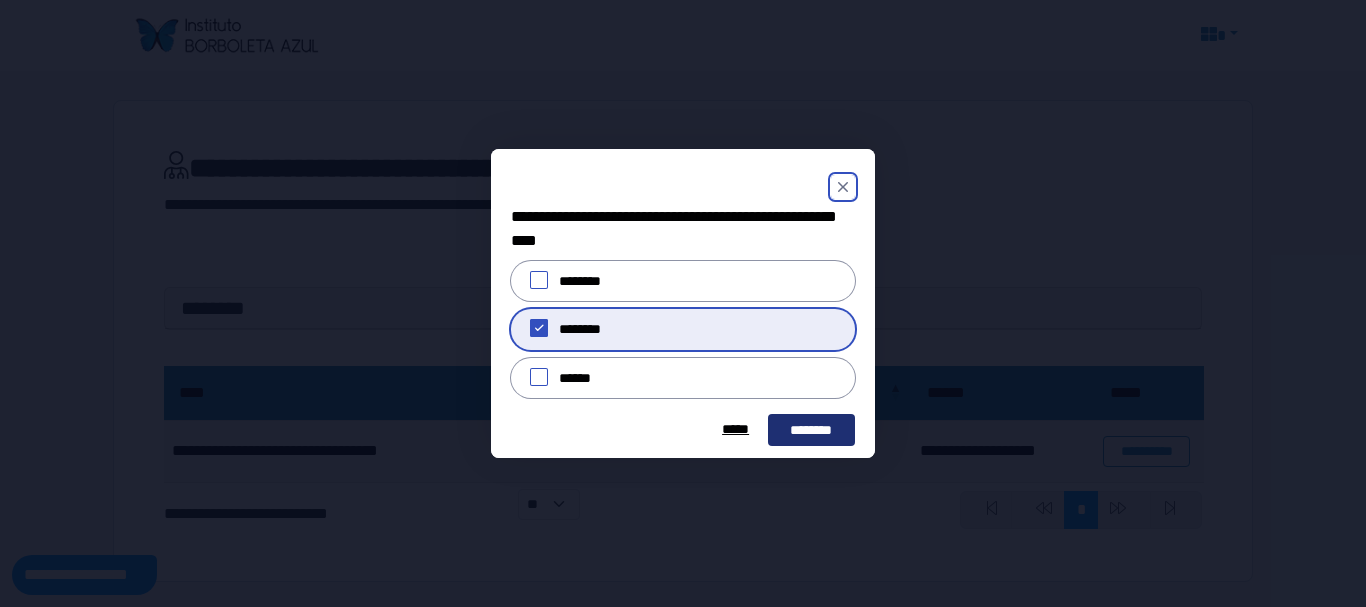 click on "********" at bounding box center [811, 430] 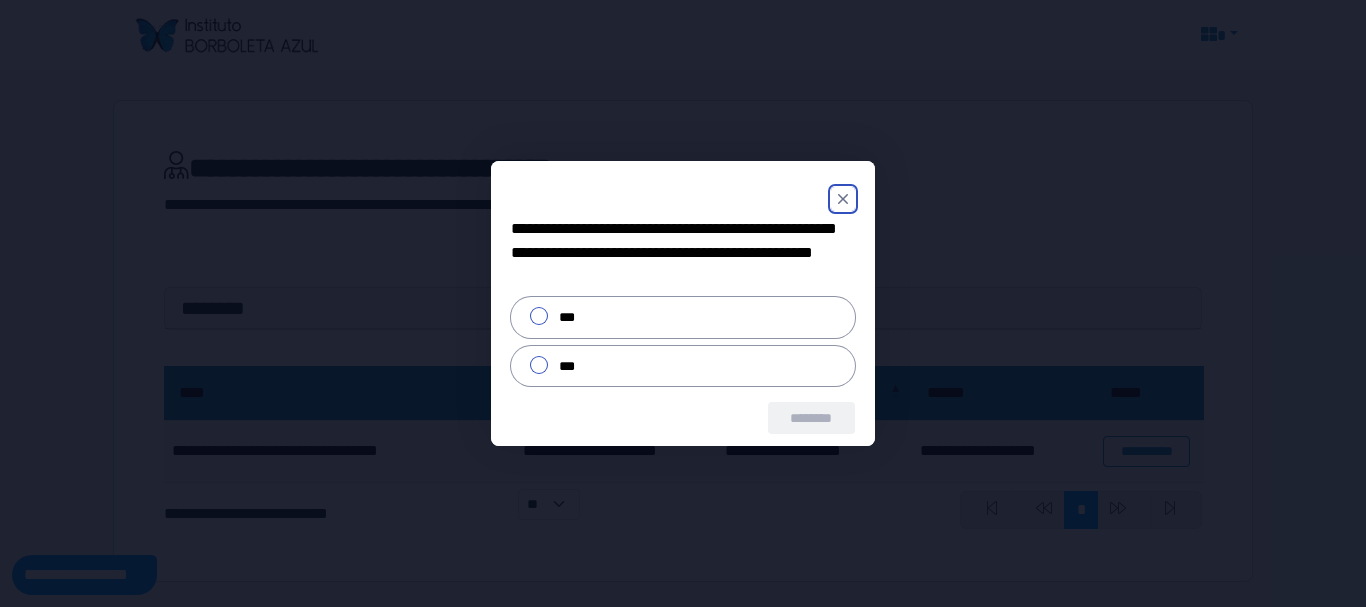 click on "**********" at bounding box center [683, 325] 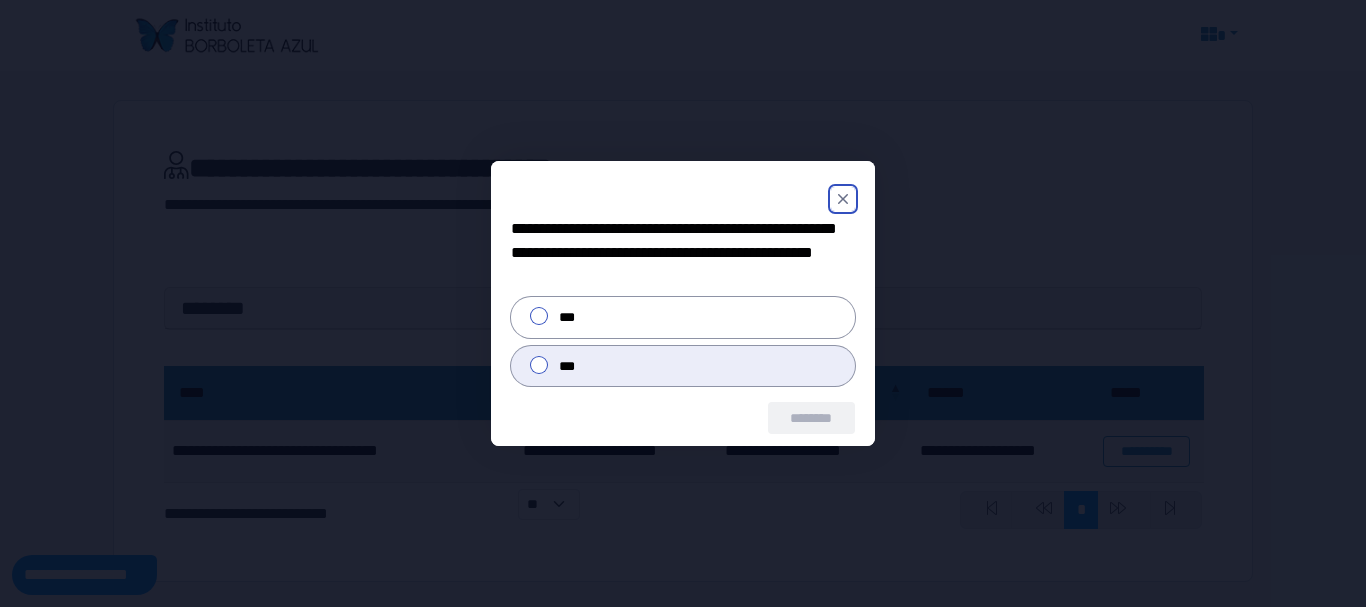 click on "***" at bounding box center (683, 366) 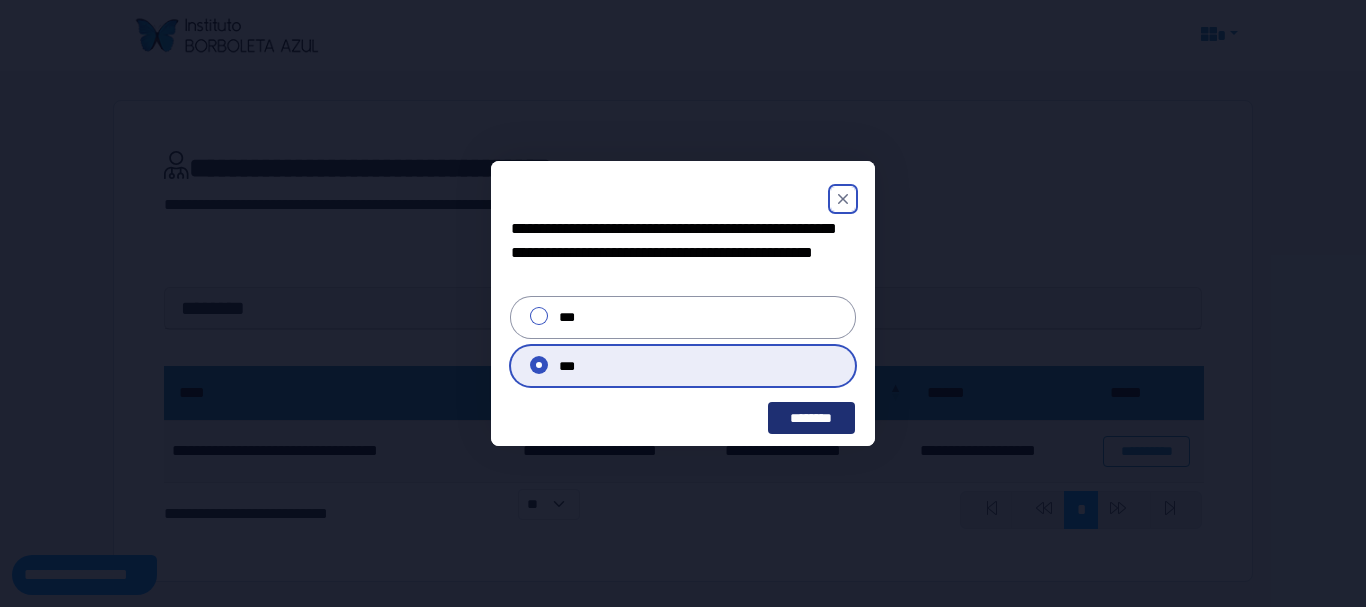 click on "********" at bounding box center (811, 418) 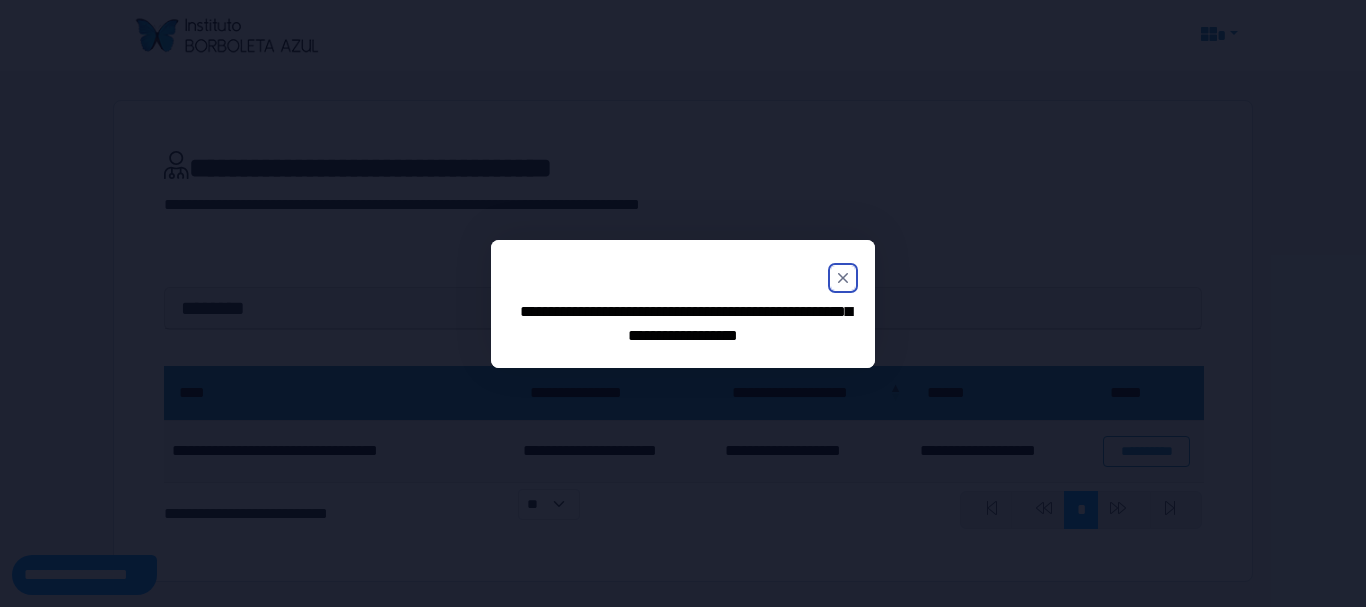 click 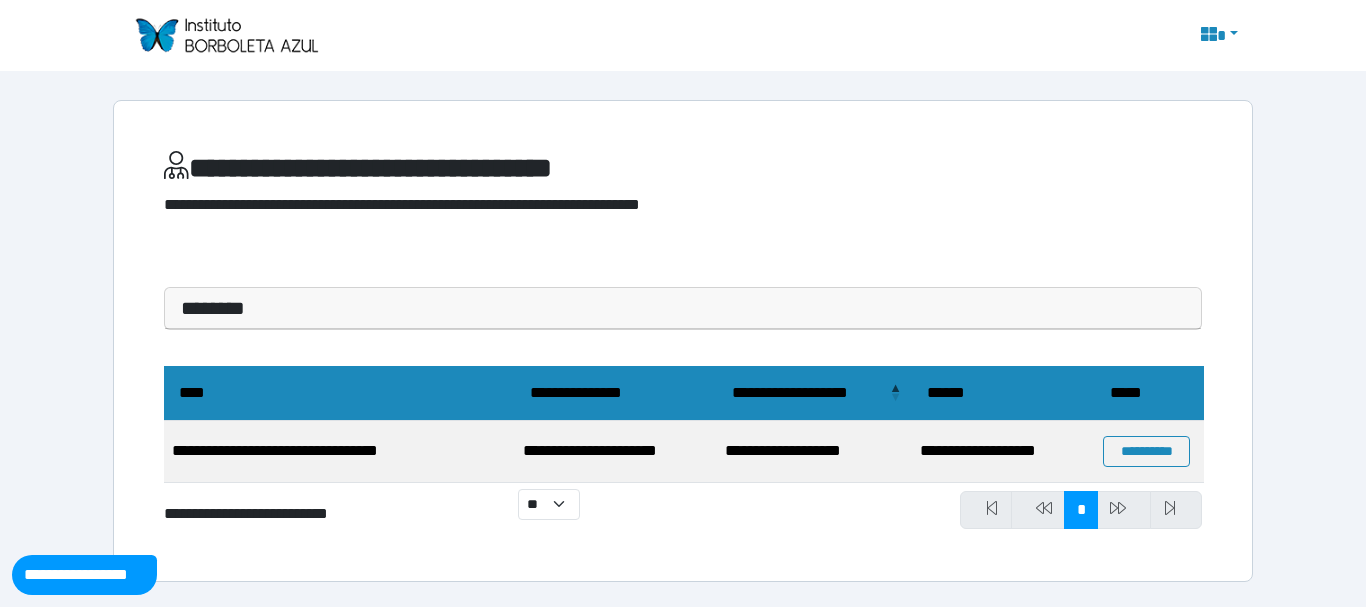 click on "********" at bounding box center (683, 308) 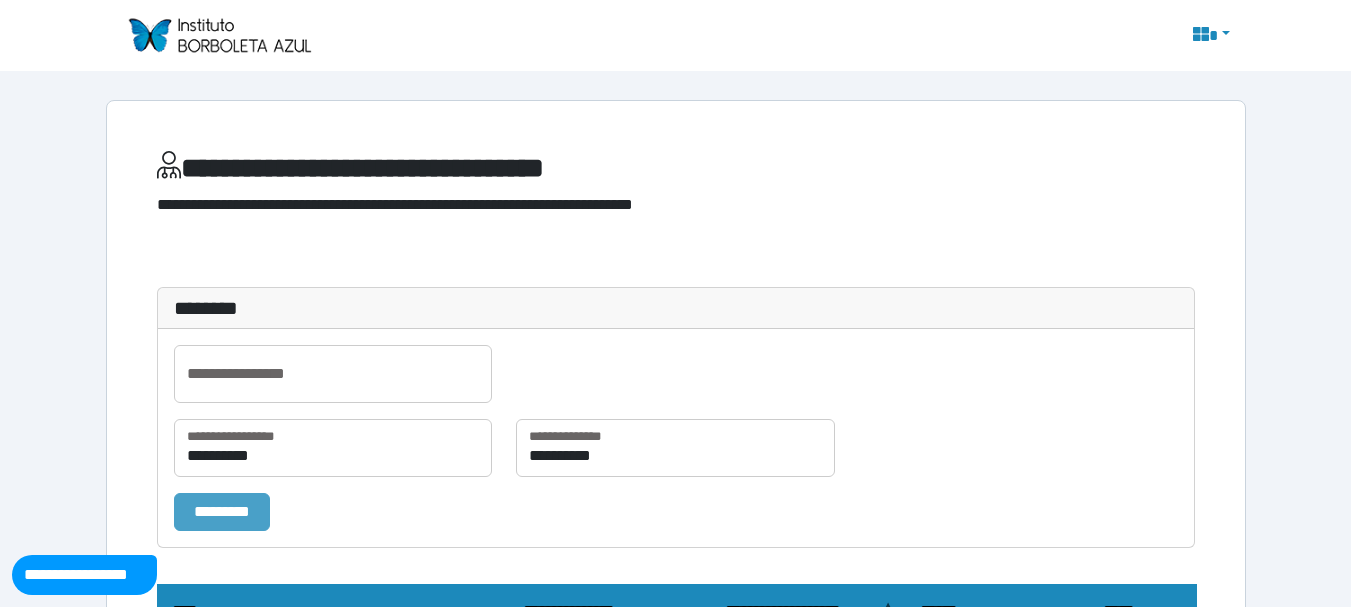 click on "*********" at bounding box center [222, 512] 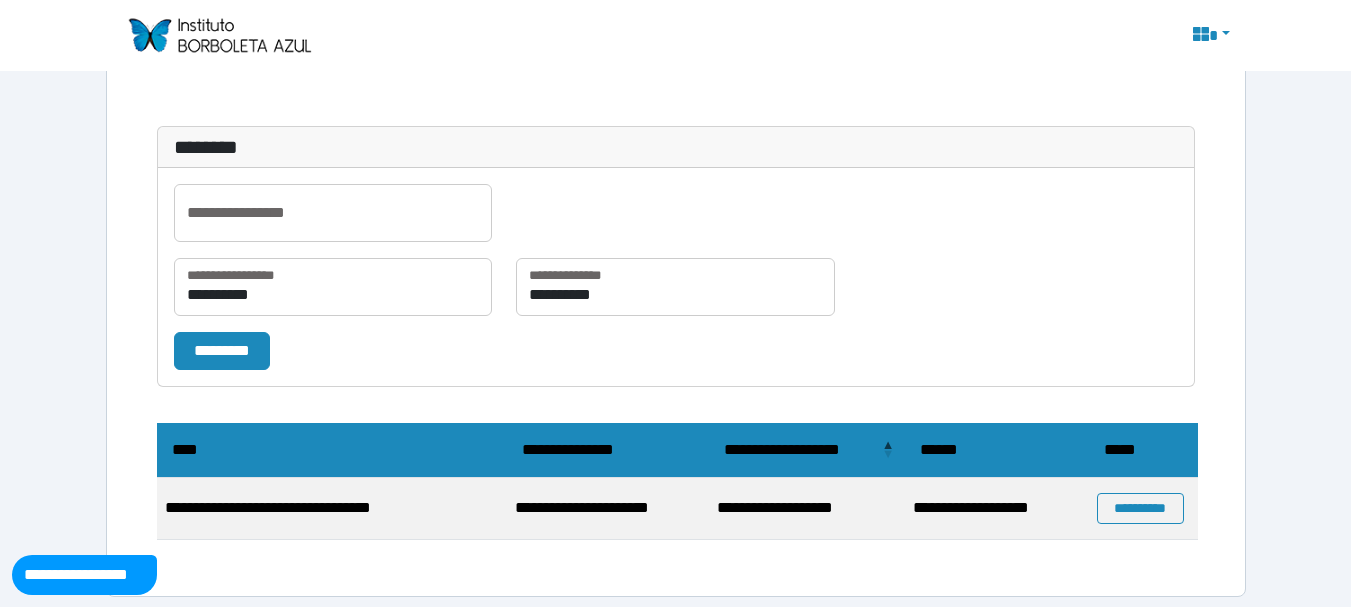 scroll, scrollTop: 171, scrollLeft: 0, axis: vertical 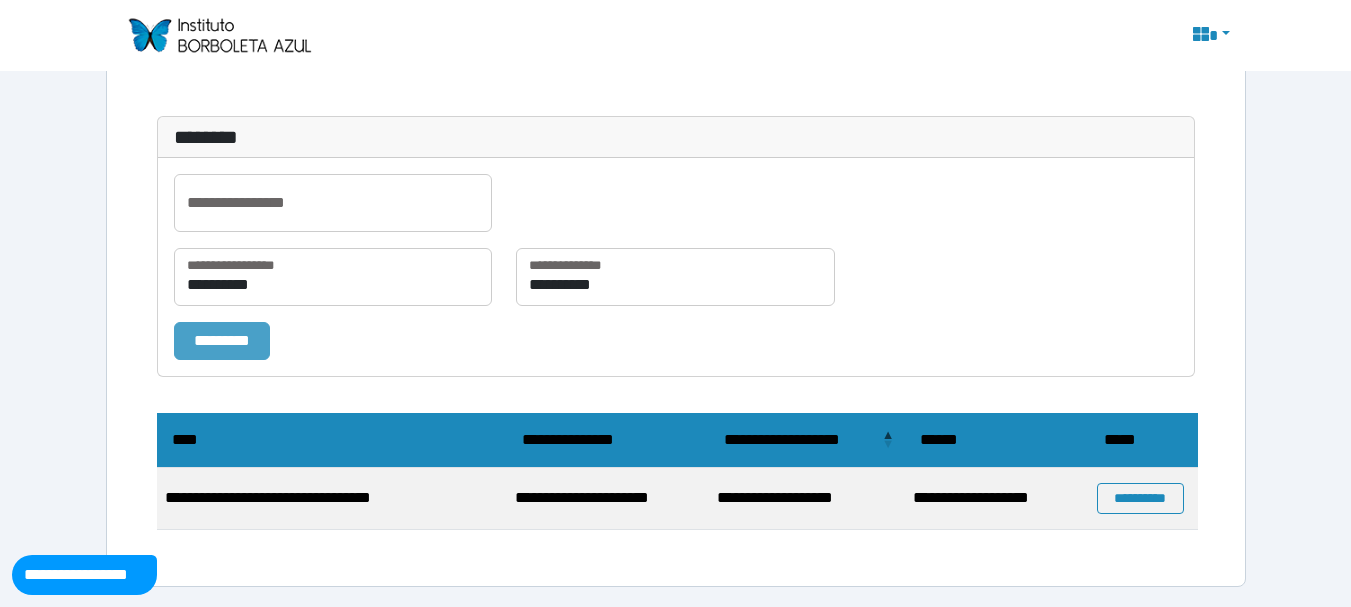 click on "*********" at bounding box center [222, 341] 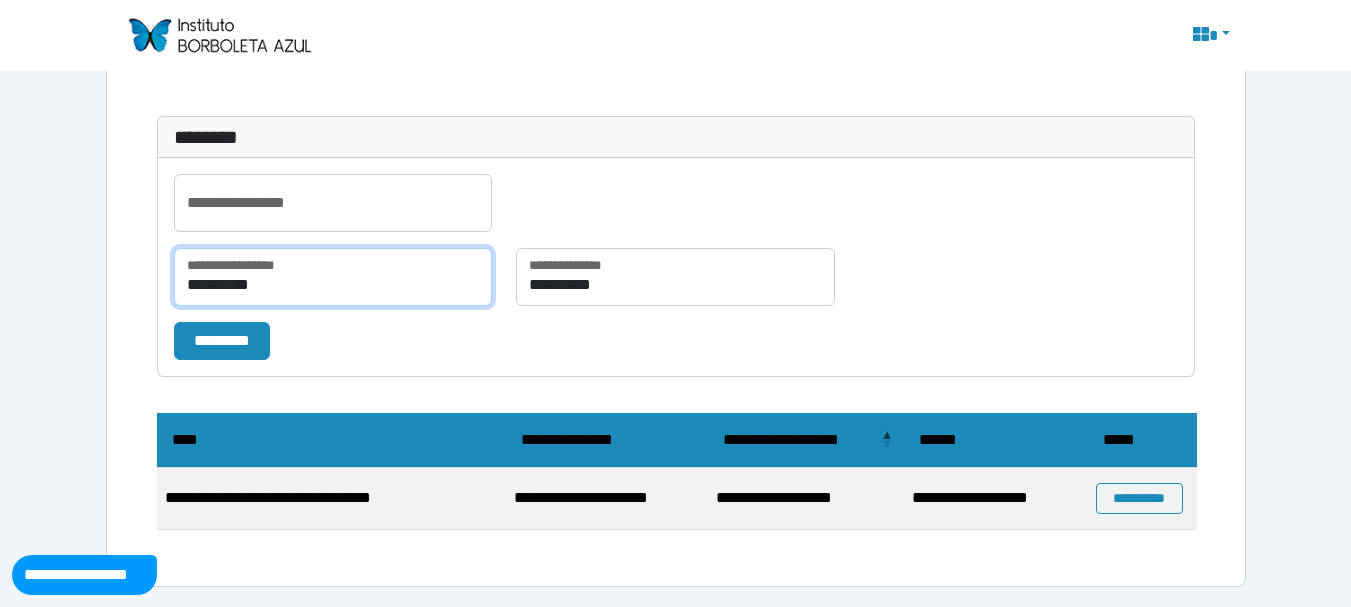 click on "**********" at bounding box center (333, 277) 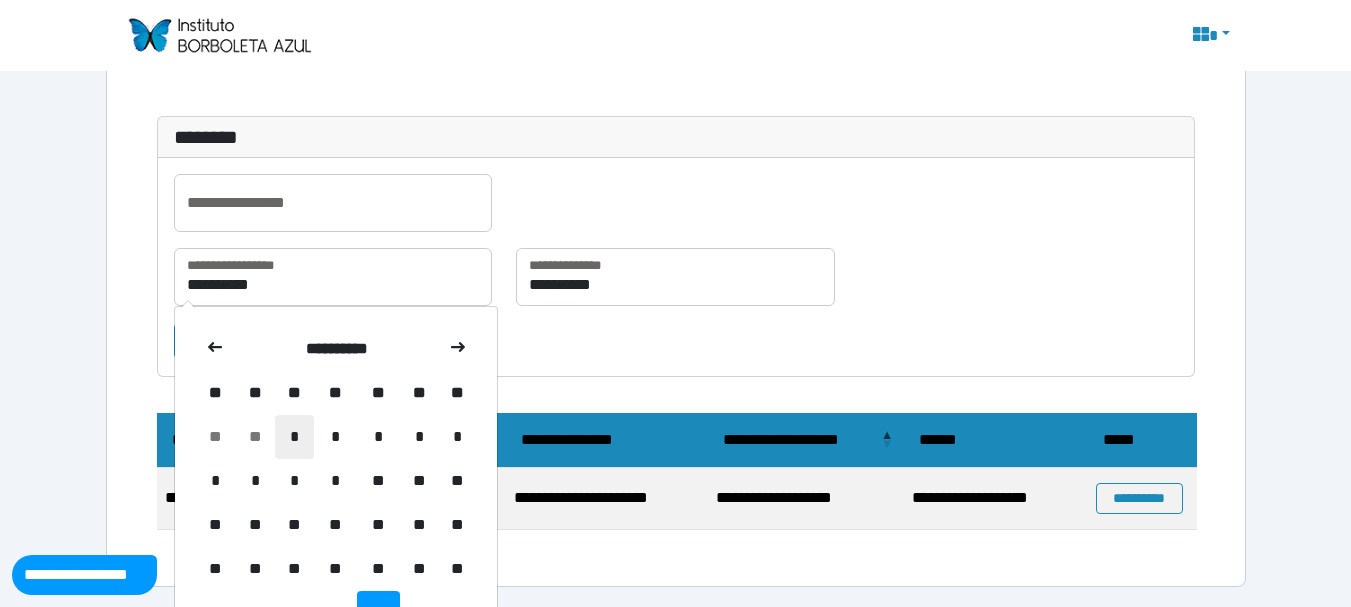 click on "*" at bounding box center [294, 437] 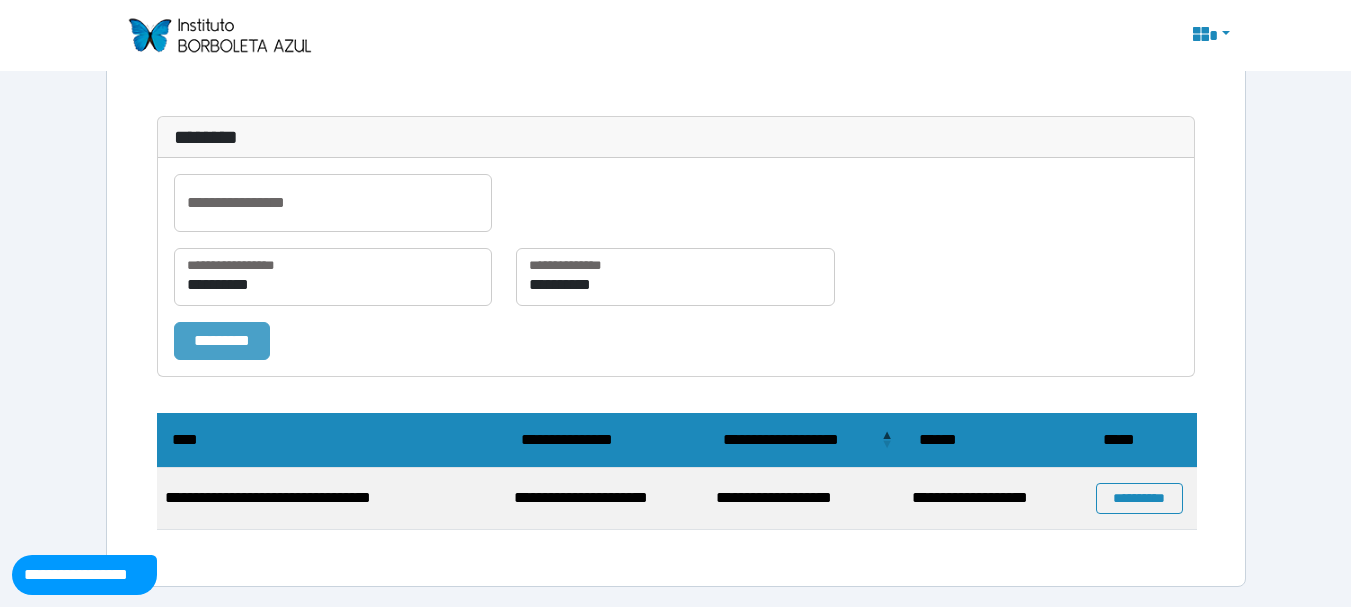 click on "*********" at bounding box center [222, 341] 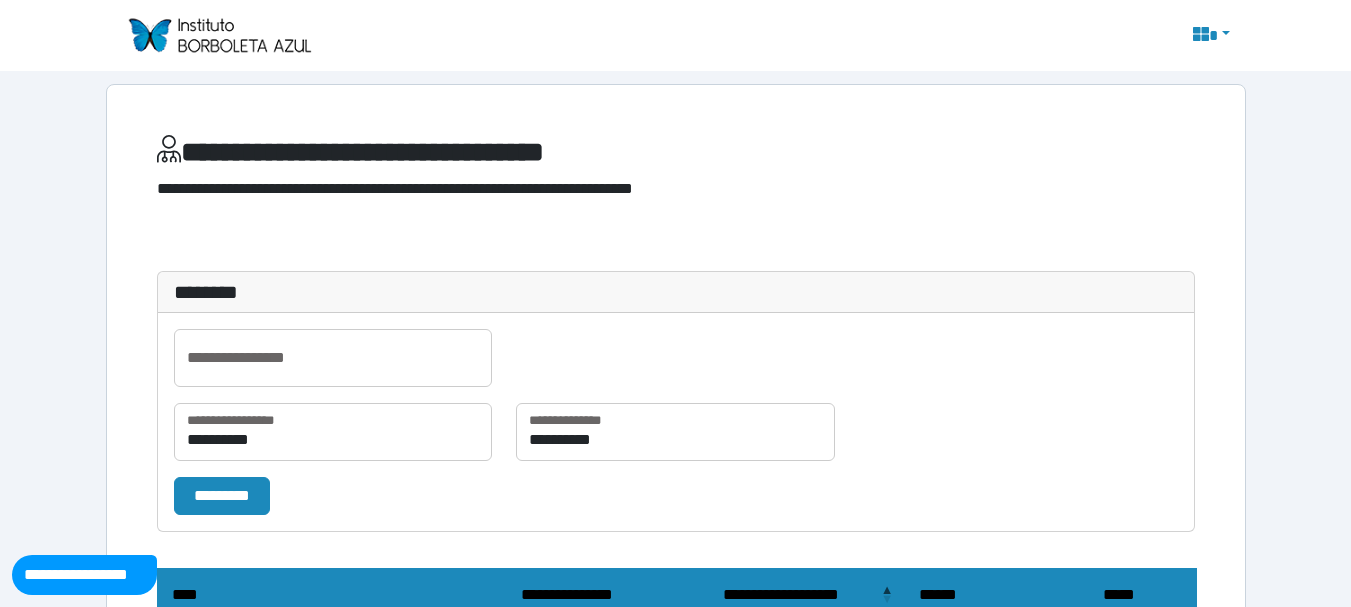 scroll, scrollTop: 0, scrollLeft: 0, axis: both 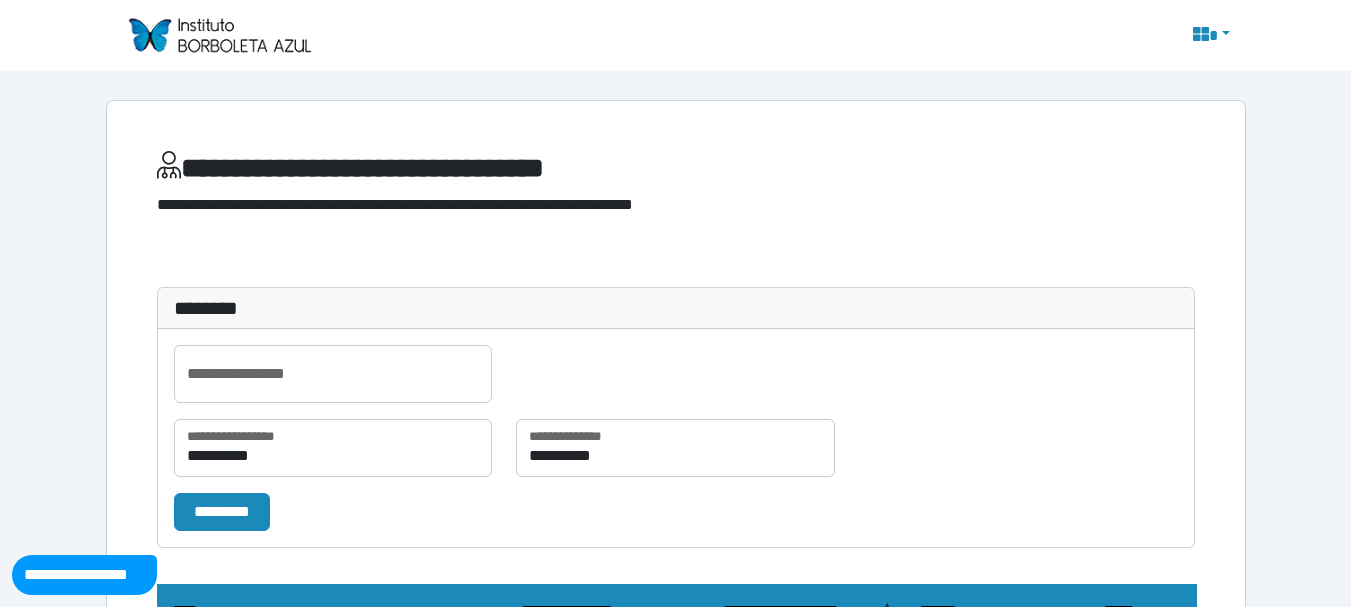click at bounding box center [1209, 36] 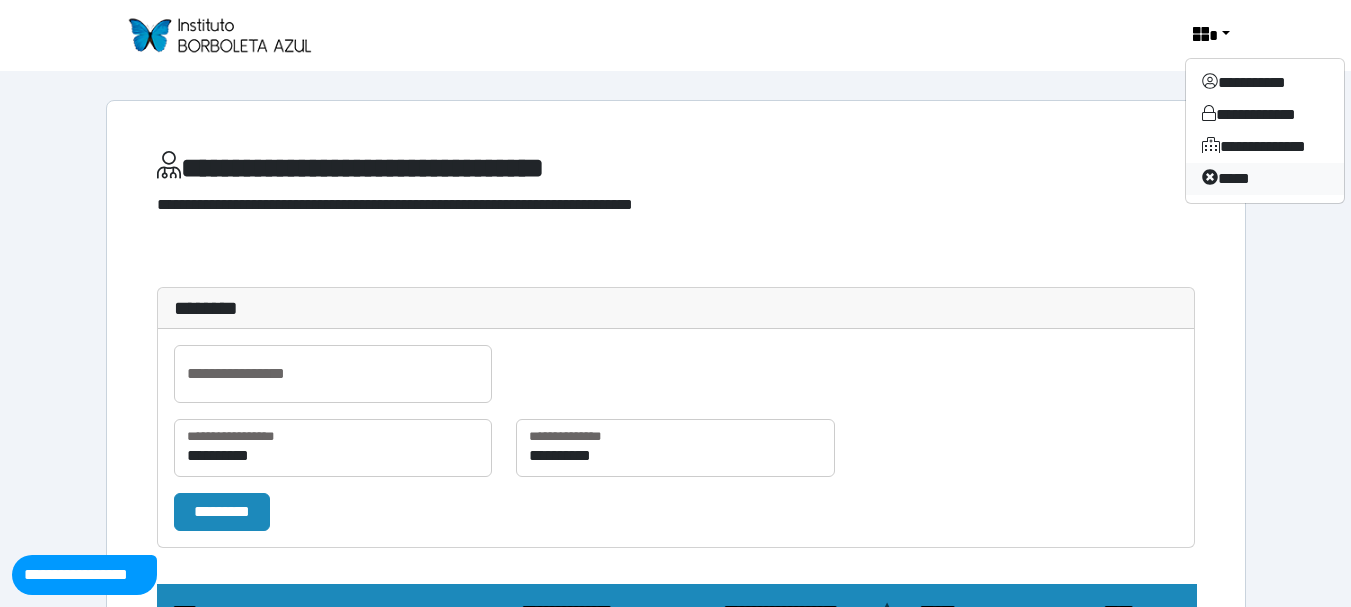 click on "****" at bounding box center [1265, 179] 